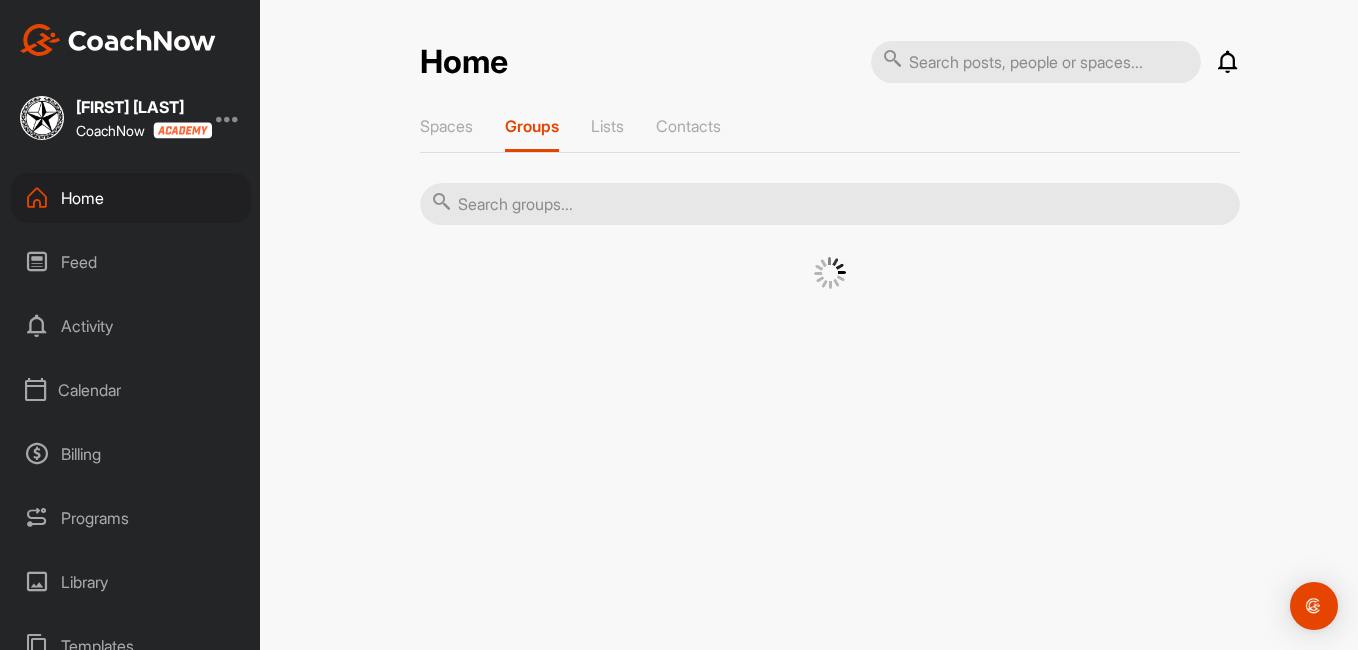 scroll, scrollTop: 0, scrollLeft: 0, axis: both 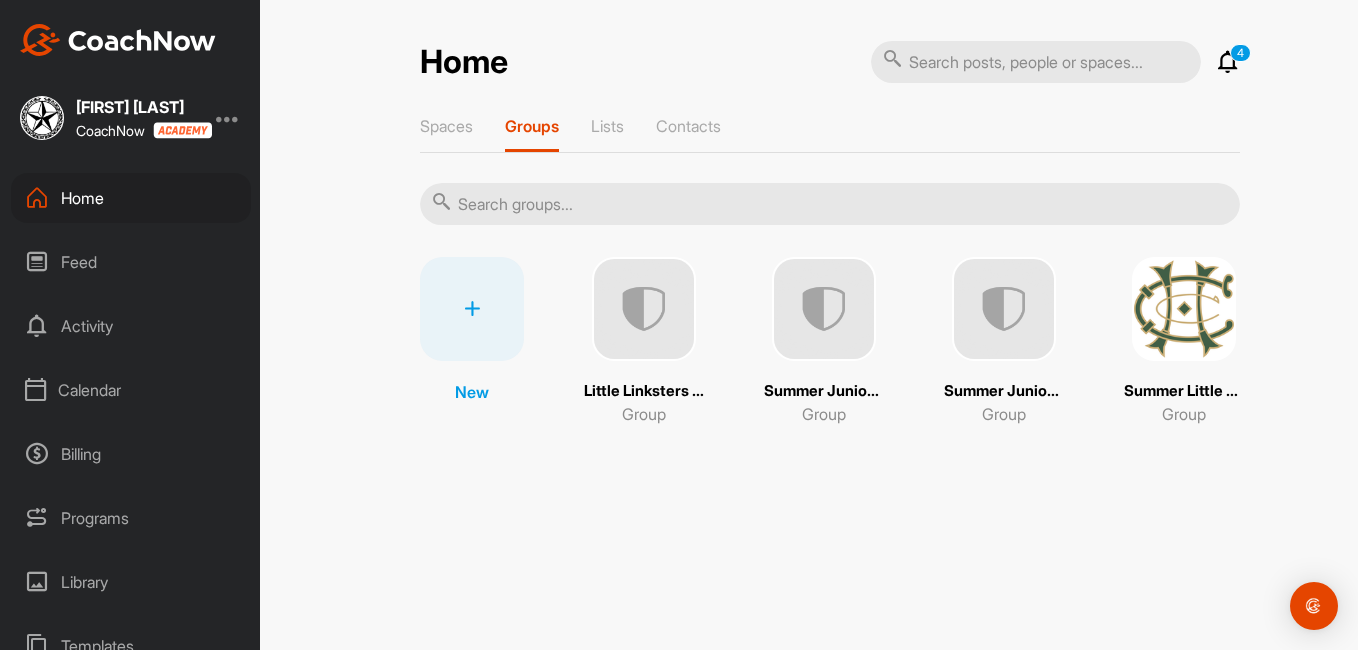 click at bounding box center [472, 309] 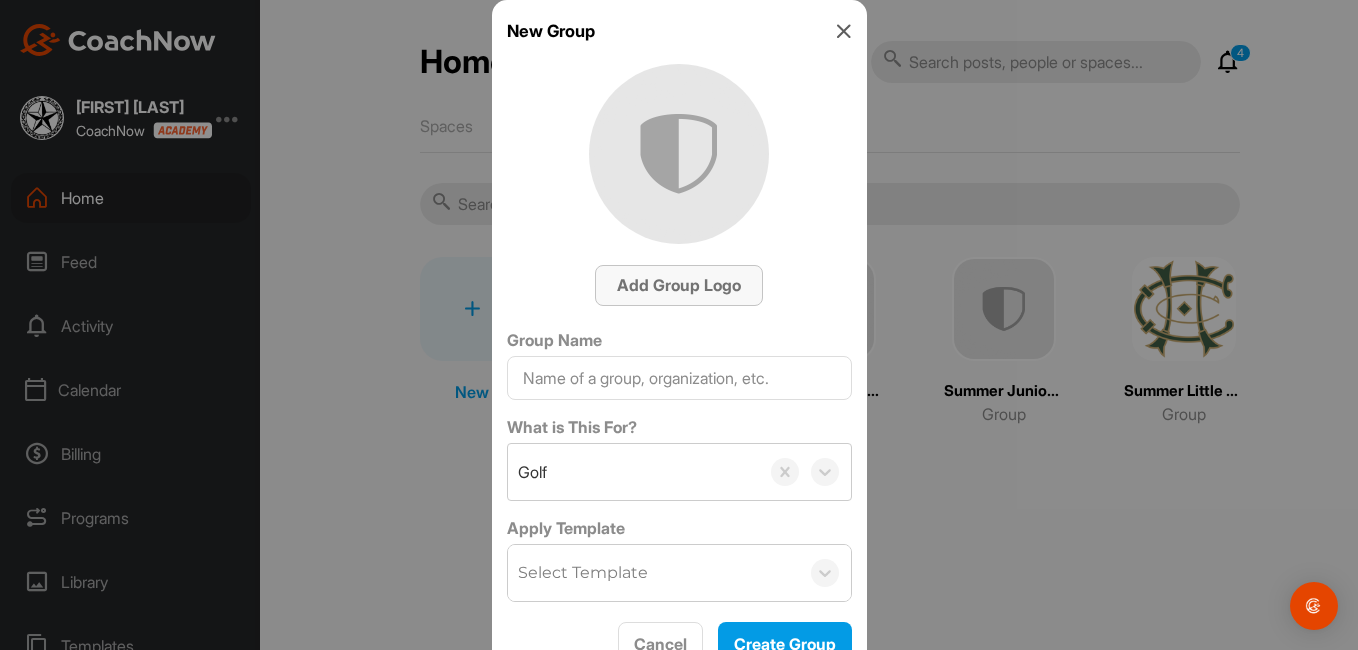 click on "Add Group Logo" at bounding box center [679, 285] 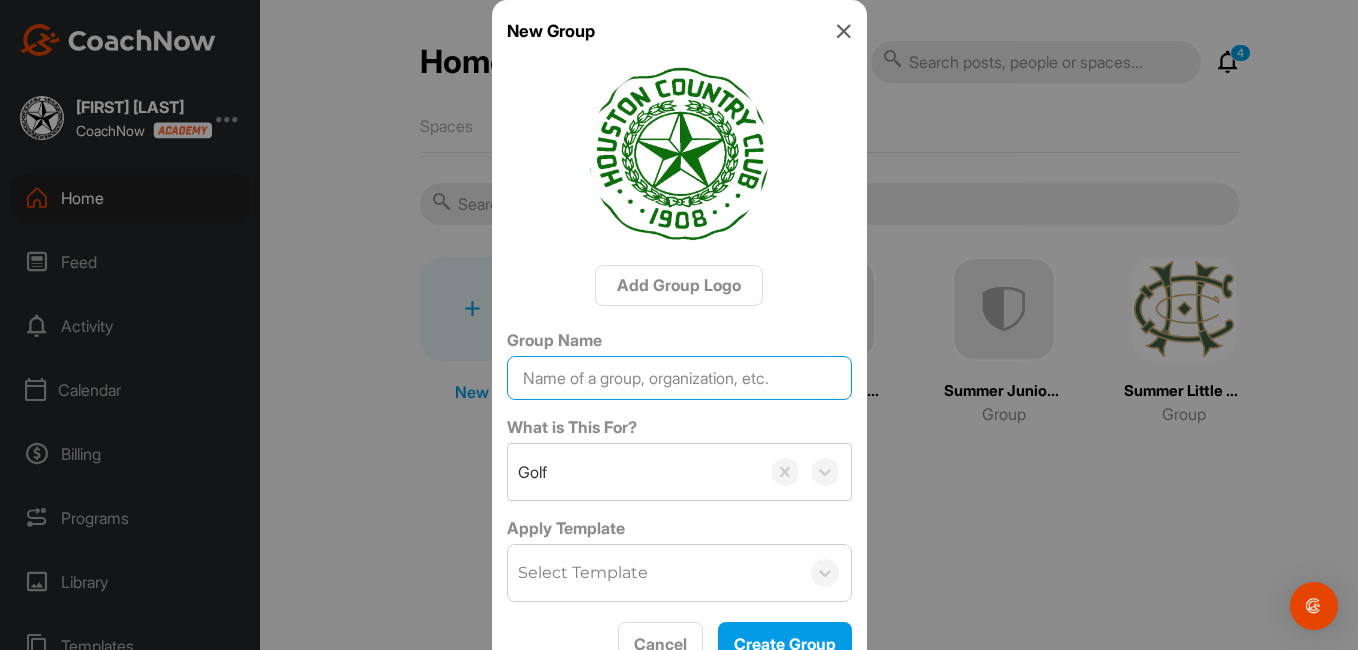 click on "Group Name" at bounding box center (679, 378) 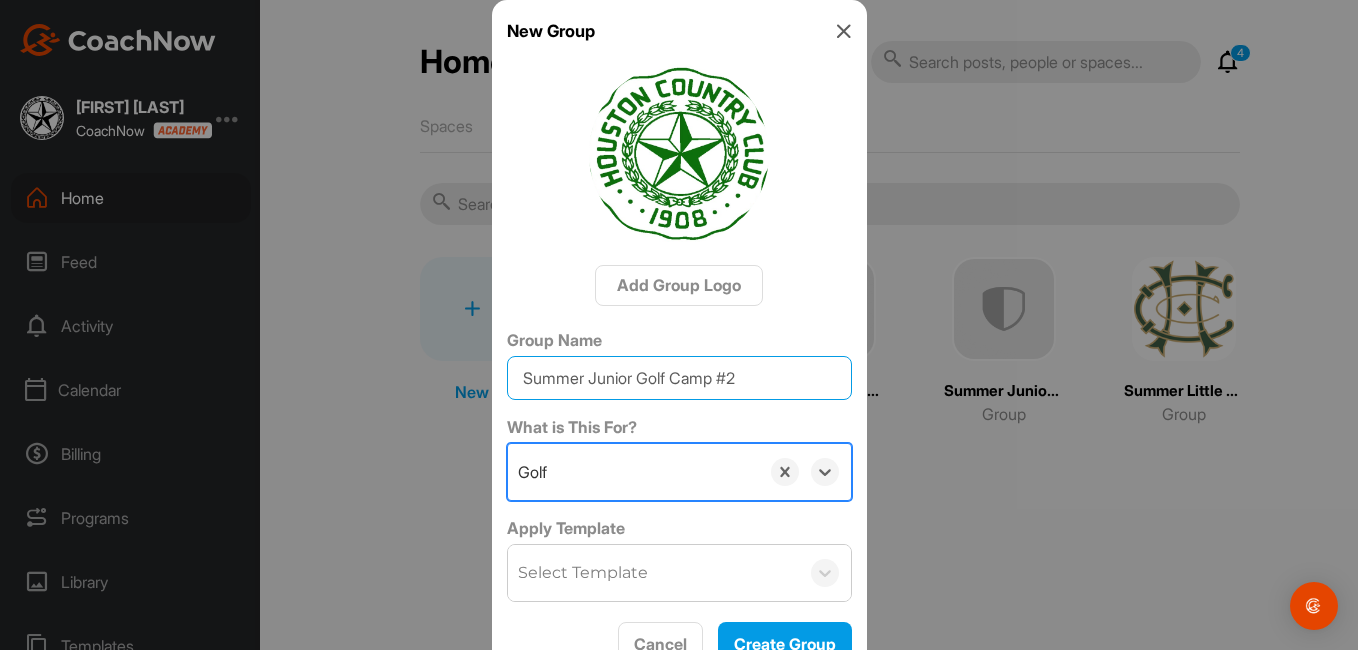 click on "Summer Junior Golf Camp #2" at bounding box center [679, 378] 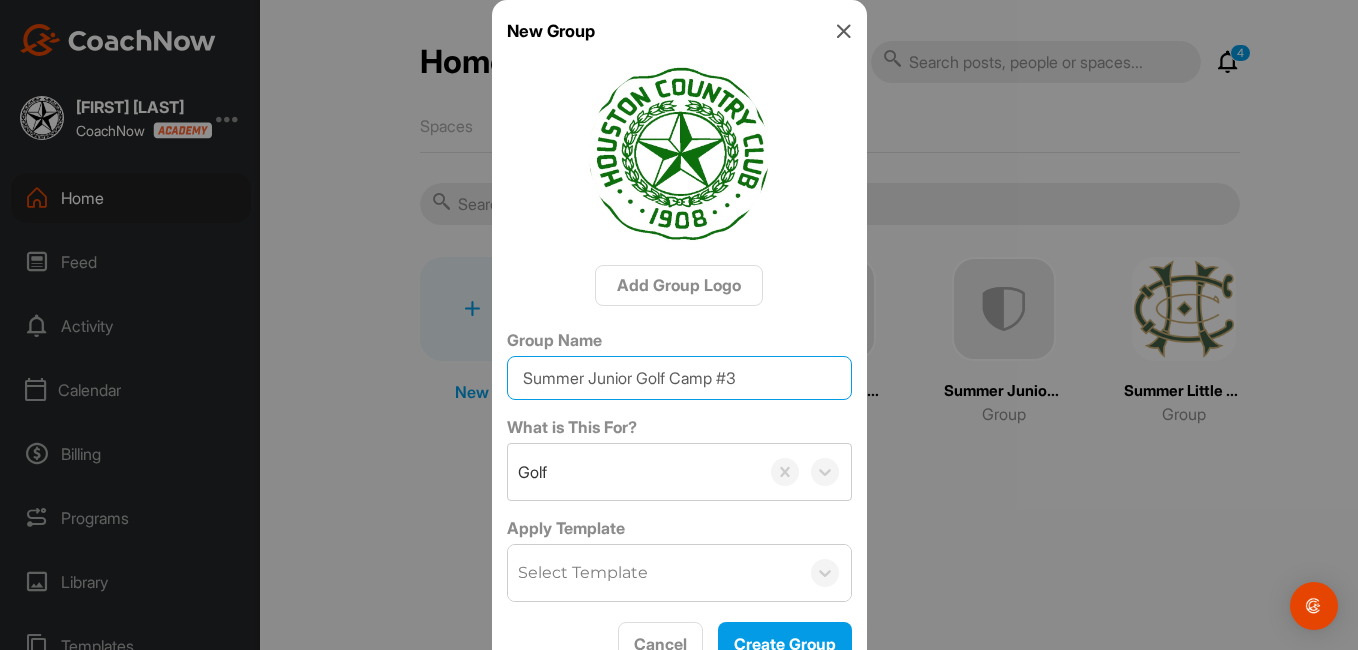 type on "Summer Junior Golf Camp #3" 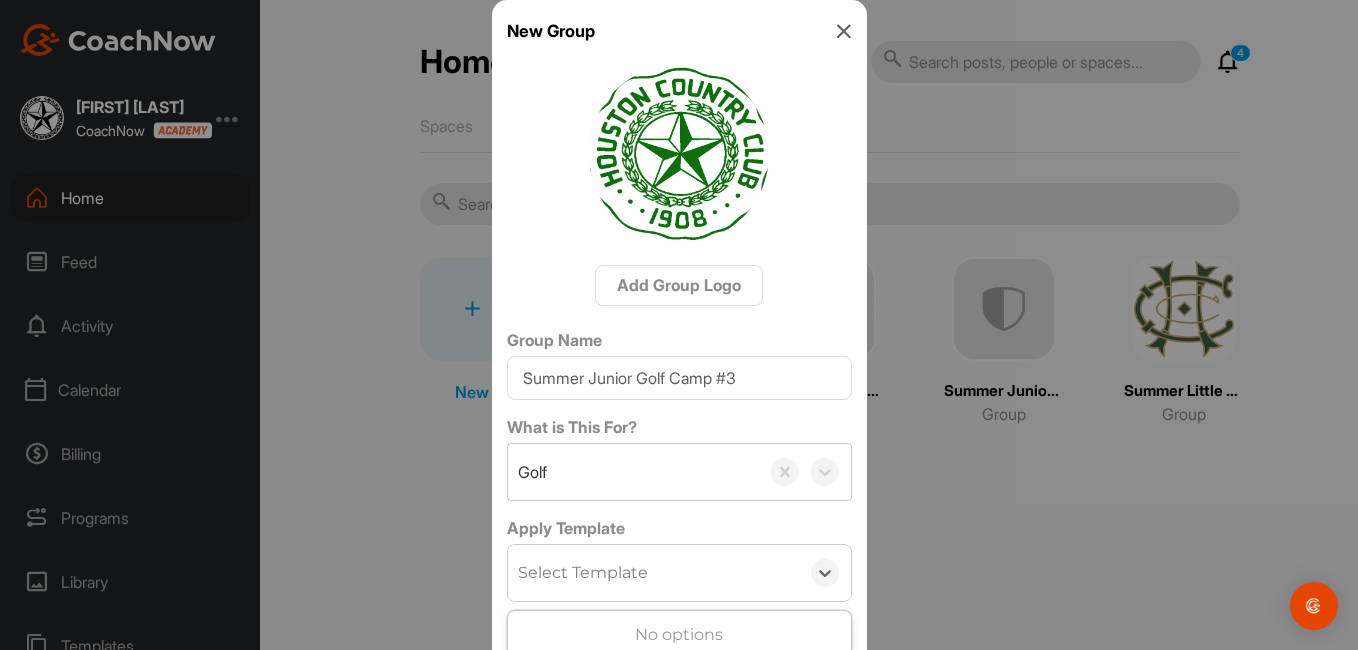 click on "Select Template" at bounding box center [583, 573] 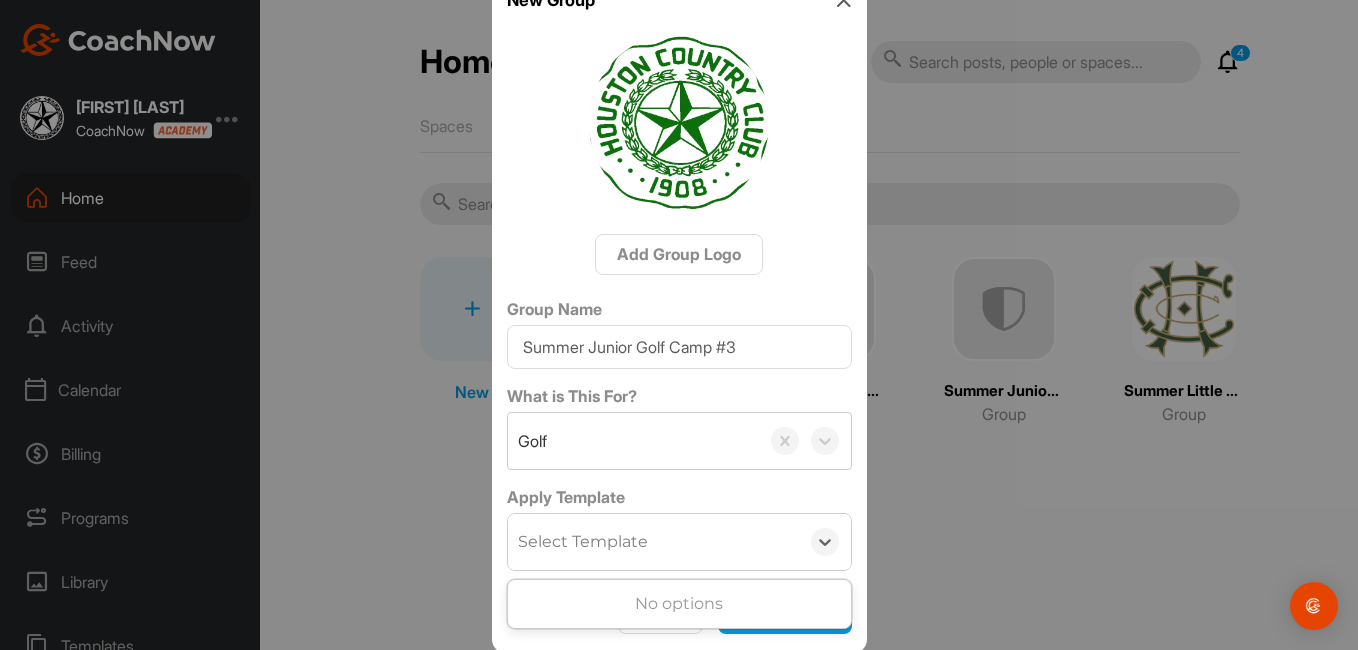 scroll, scrollTop: 35, scrollLeft: 0, axis: vertical 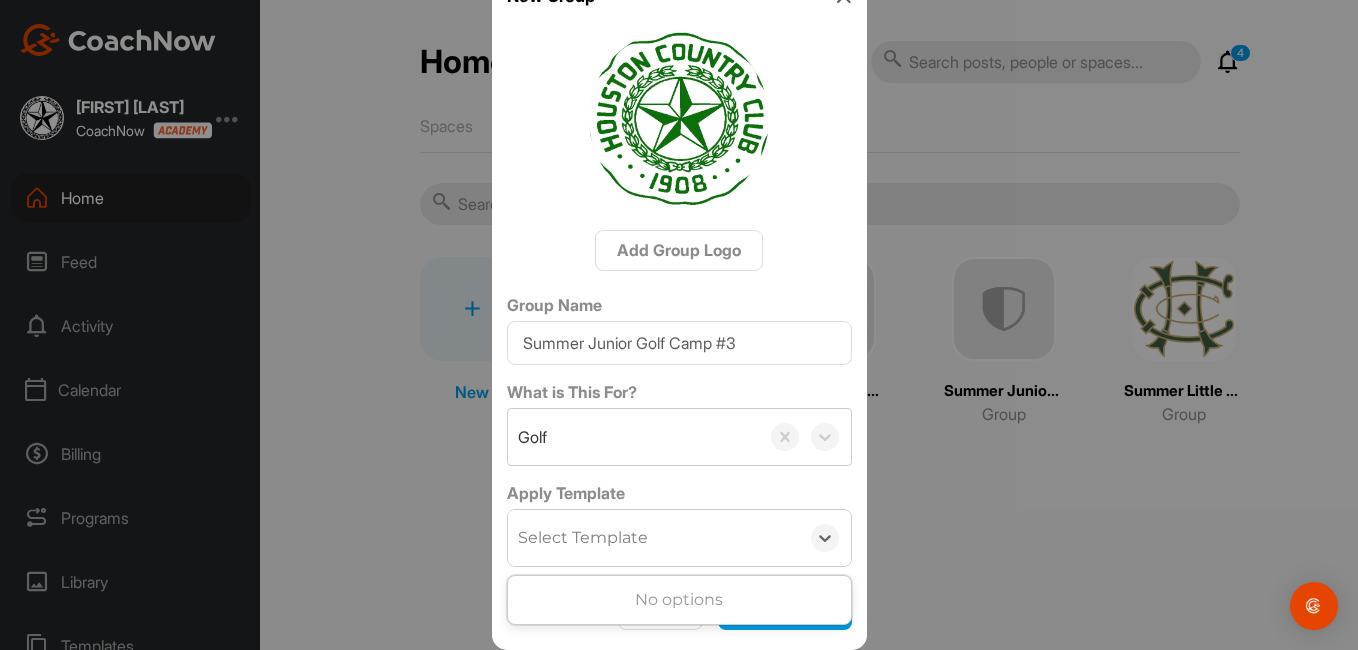click on "Group Name Summer Junior Golf Camp #3 What is This For? Golf Apply Template 0 results available. Use Up and Down to choose options, press Enter to select the currently focused option, press Escape to exit the menu, press Tab to select the option and exit the menu. Select Template No options" at bounding box center [679, 430] 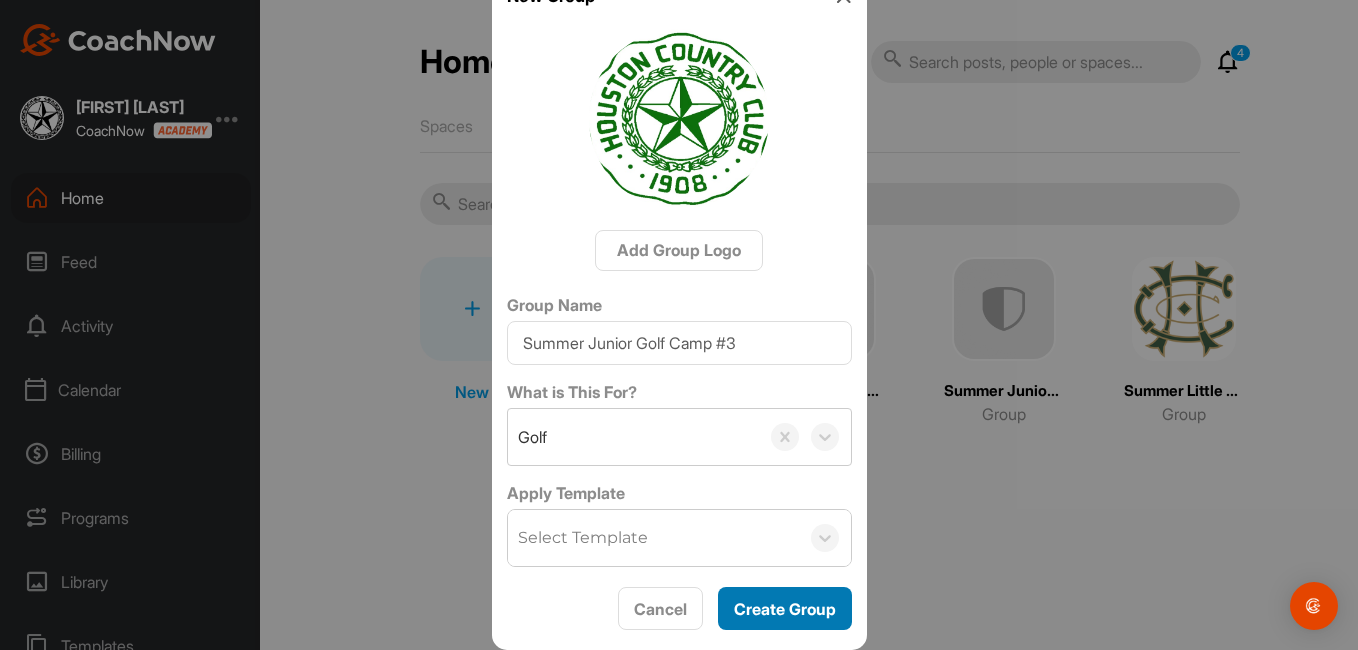 click on "Create Group" at bounding box center (785, 609) 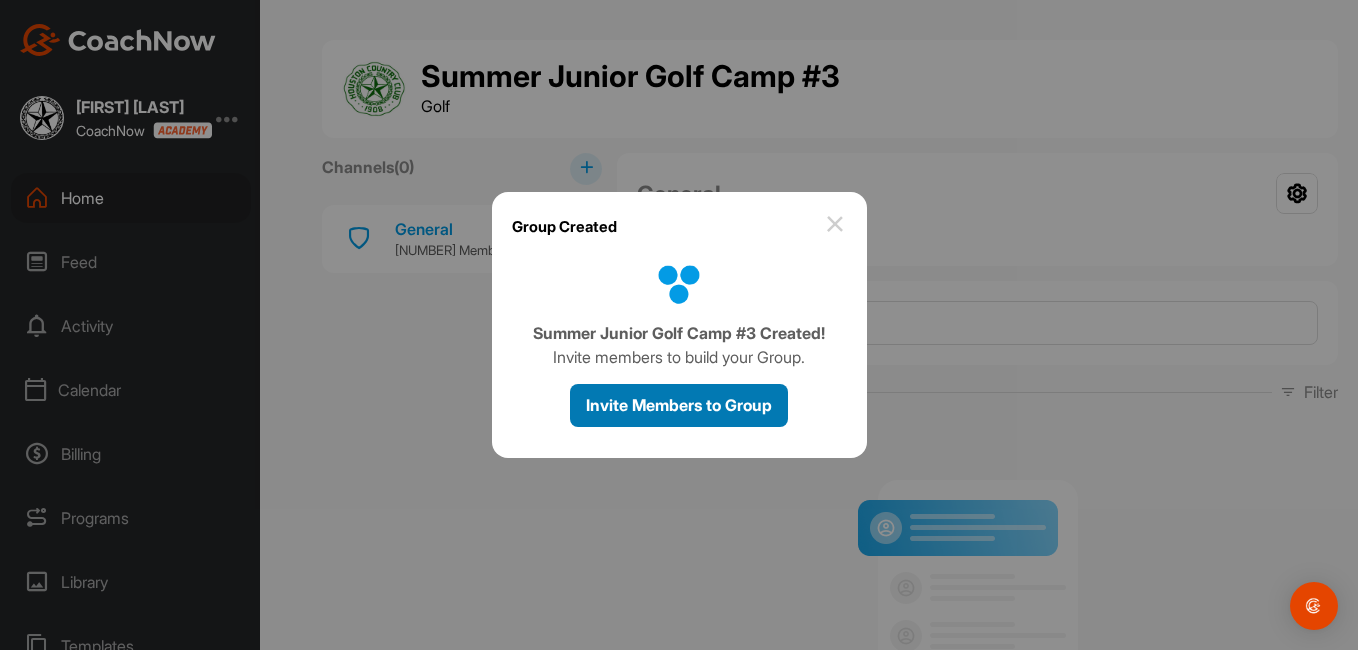 click on "Invite Members to Group" at bounding box center [679, 405] 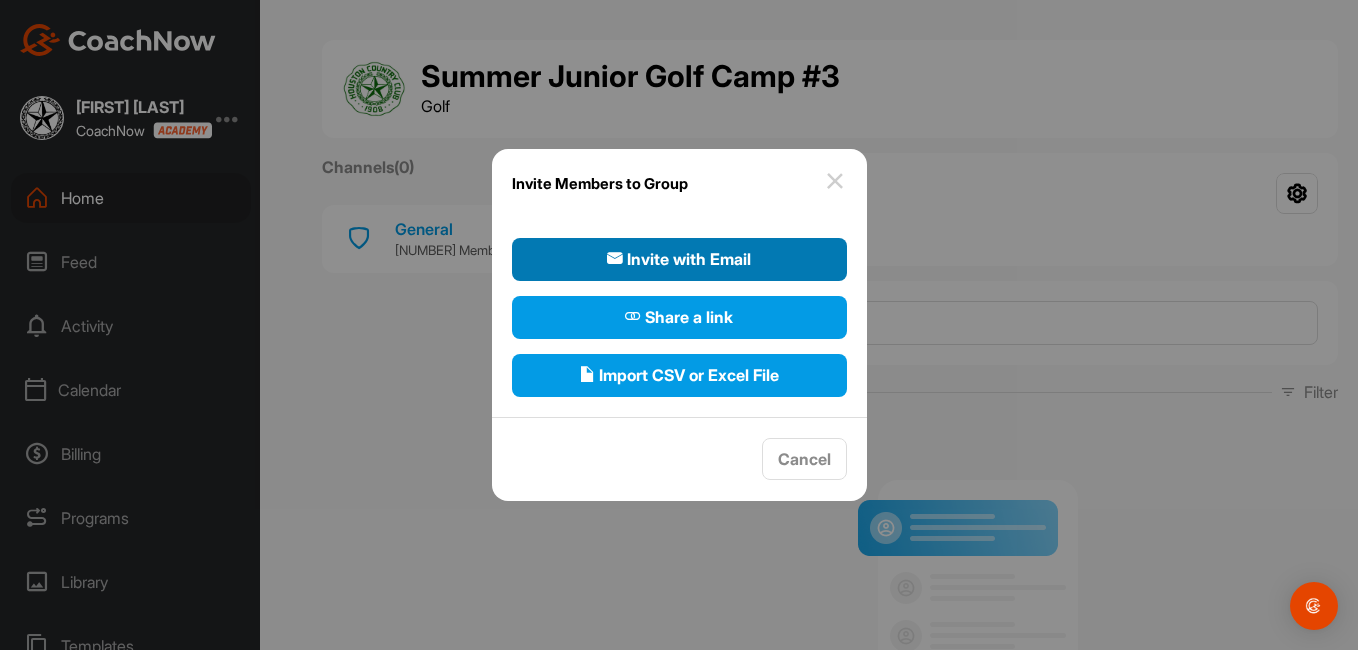 click on "Invite with Email" at bounding box center (679, 259) 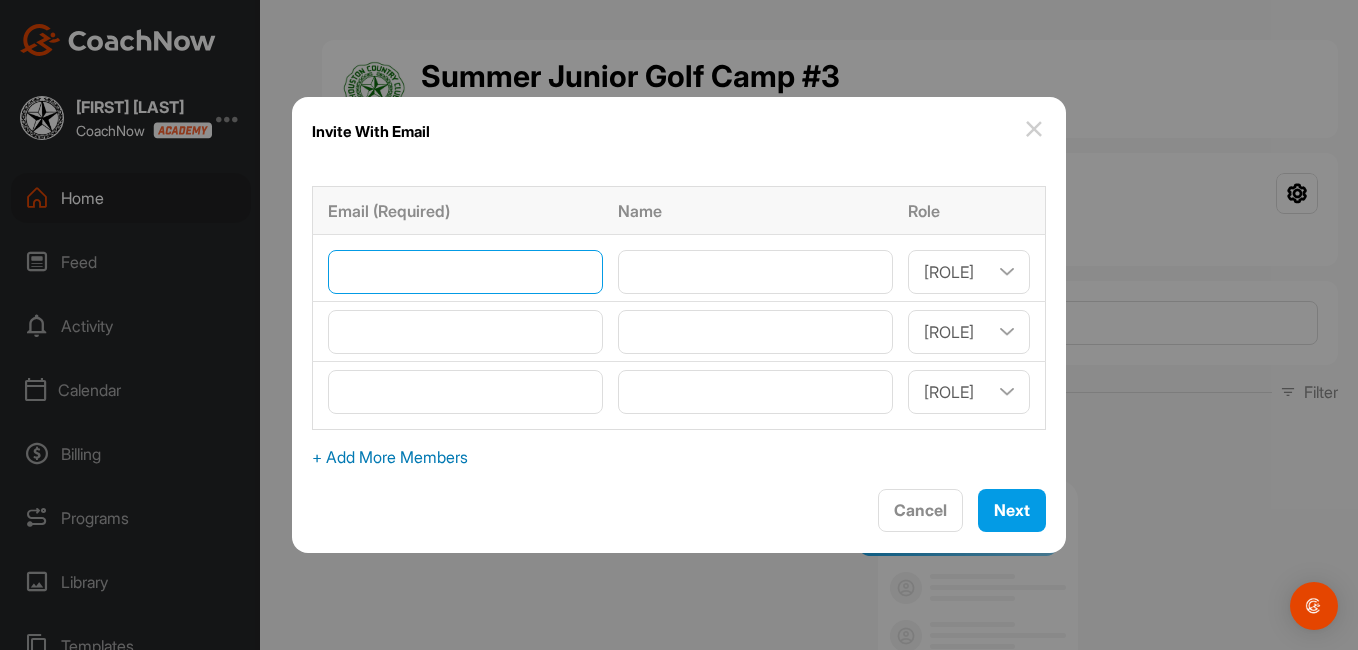 click at bounding box center (465, 272) 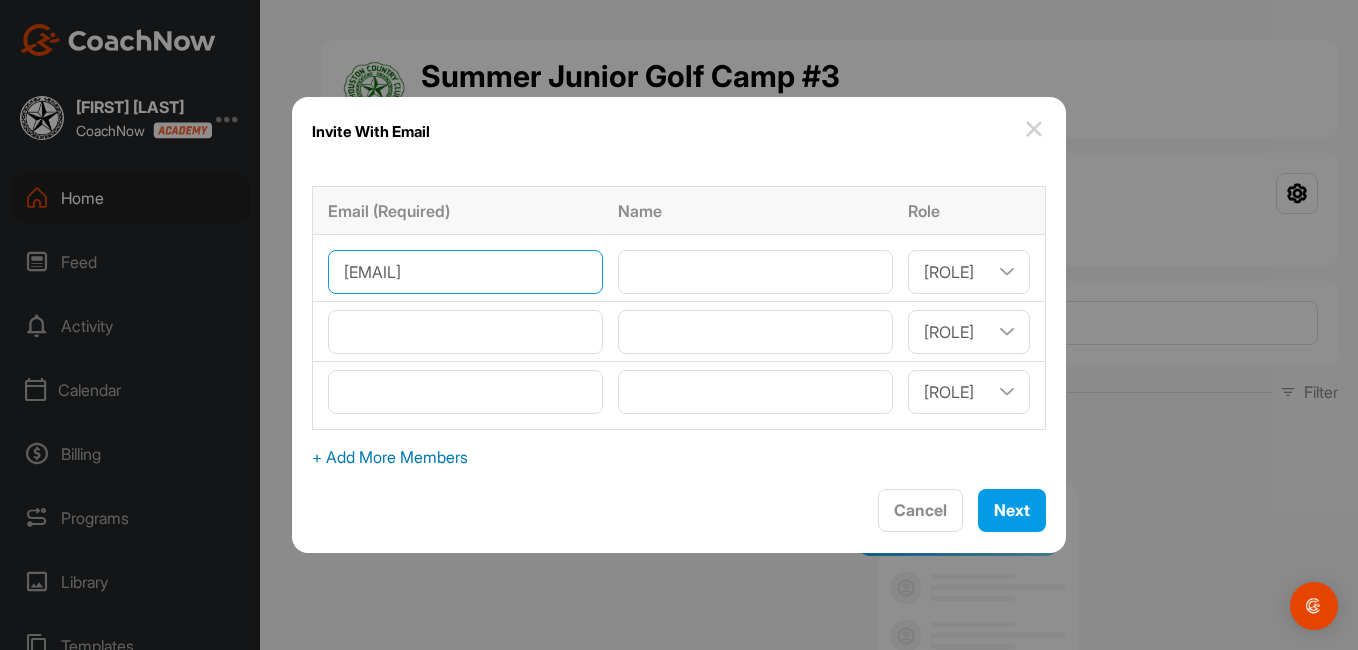 type on "[EMAIL]" 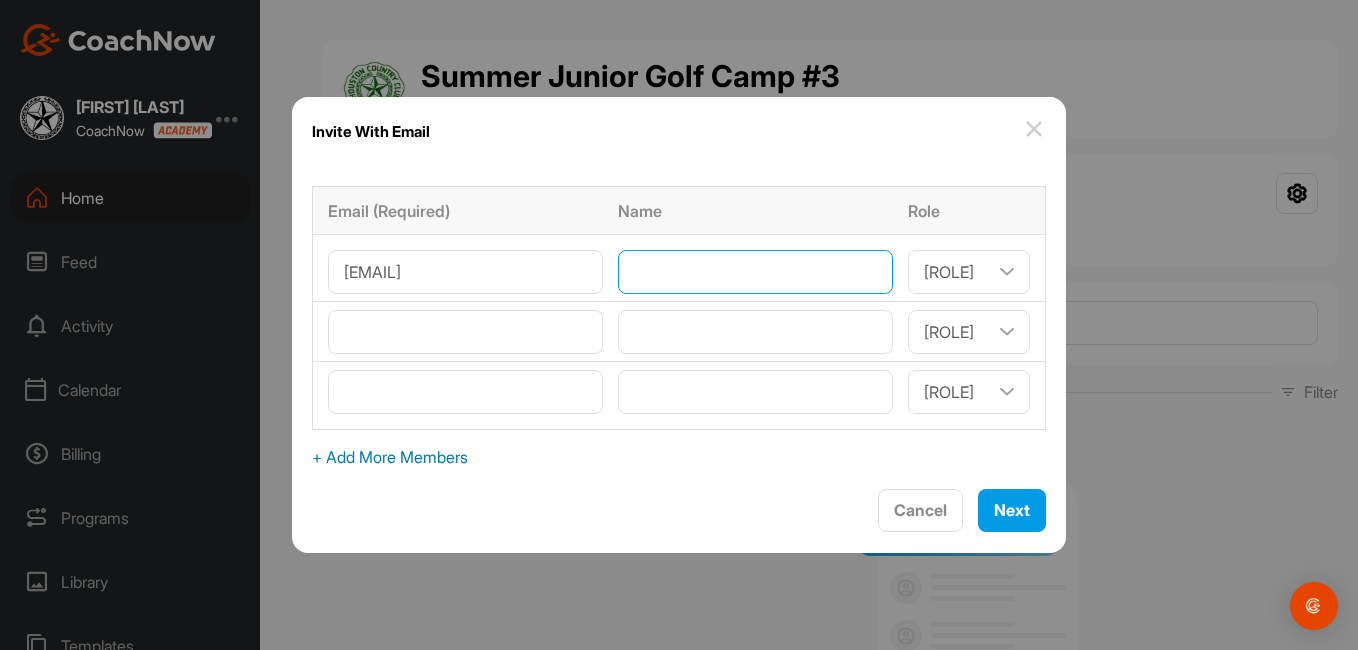 type on "[FIRST]" 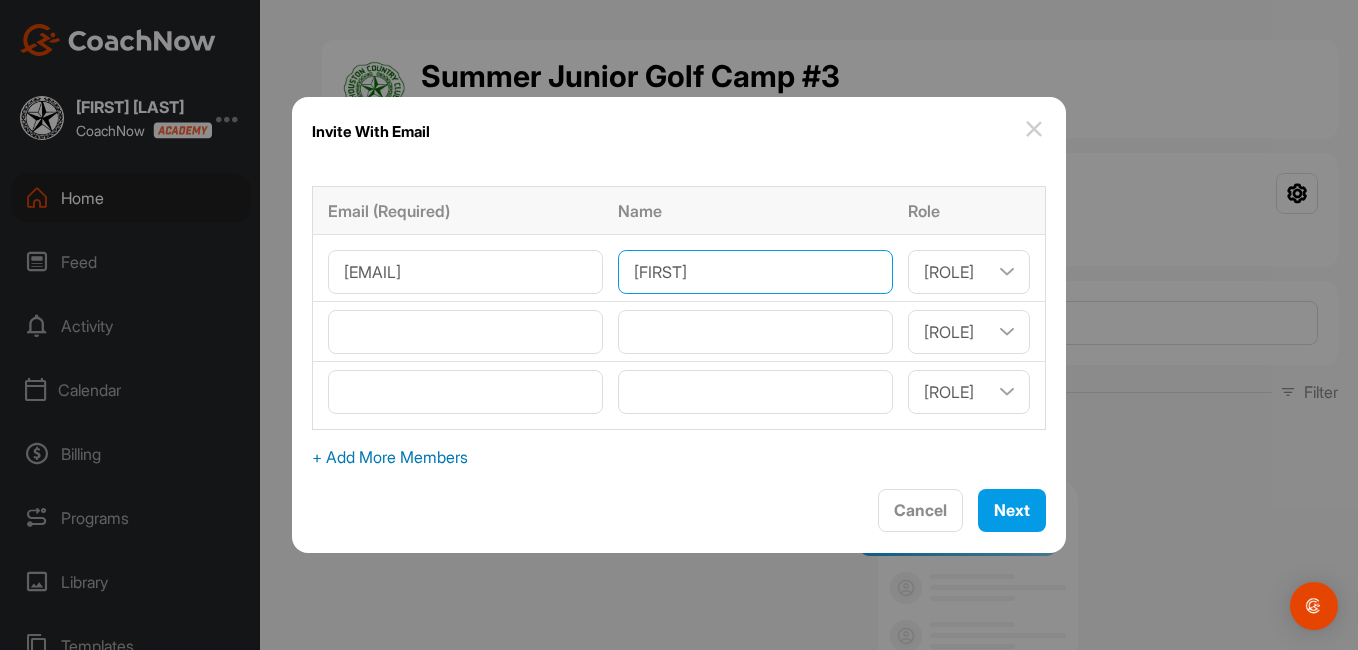 click on "[FIRST]" at bounding box center [755, 272] 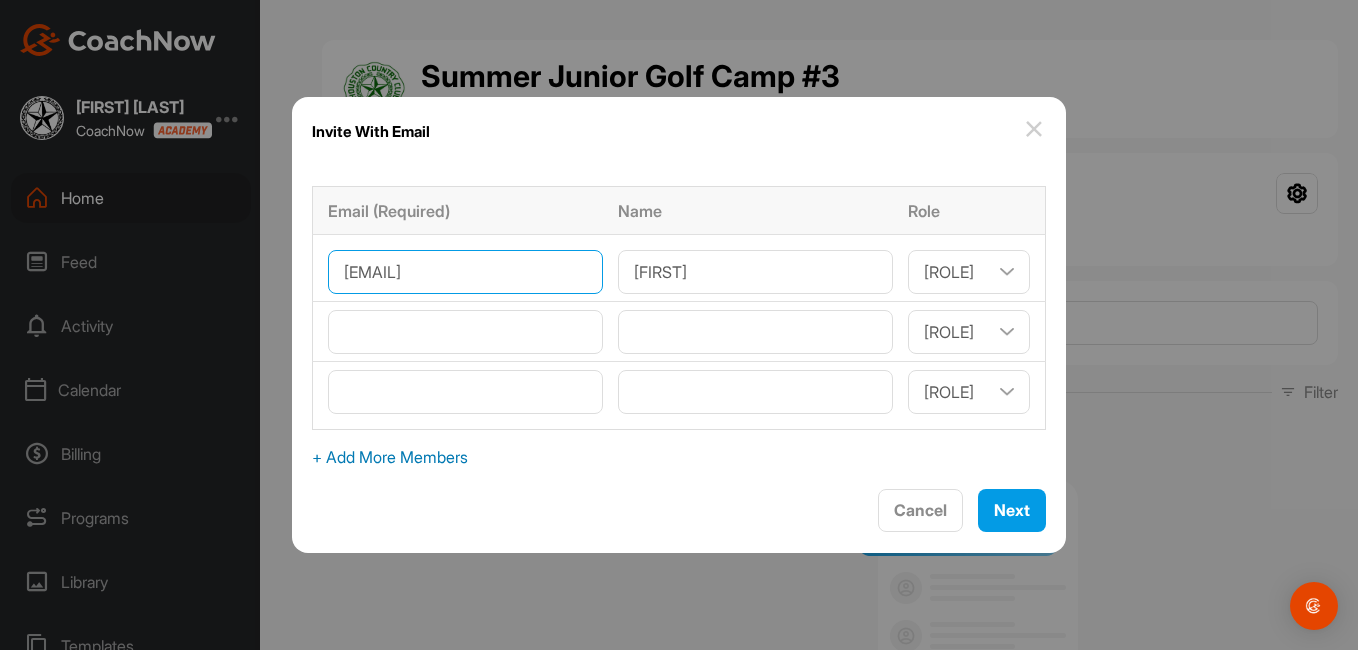 click on "[EMAIL]" at bounding box center [465, 272] 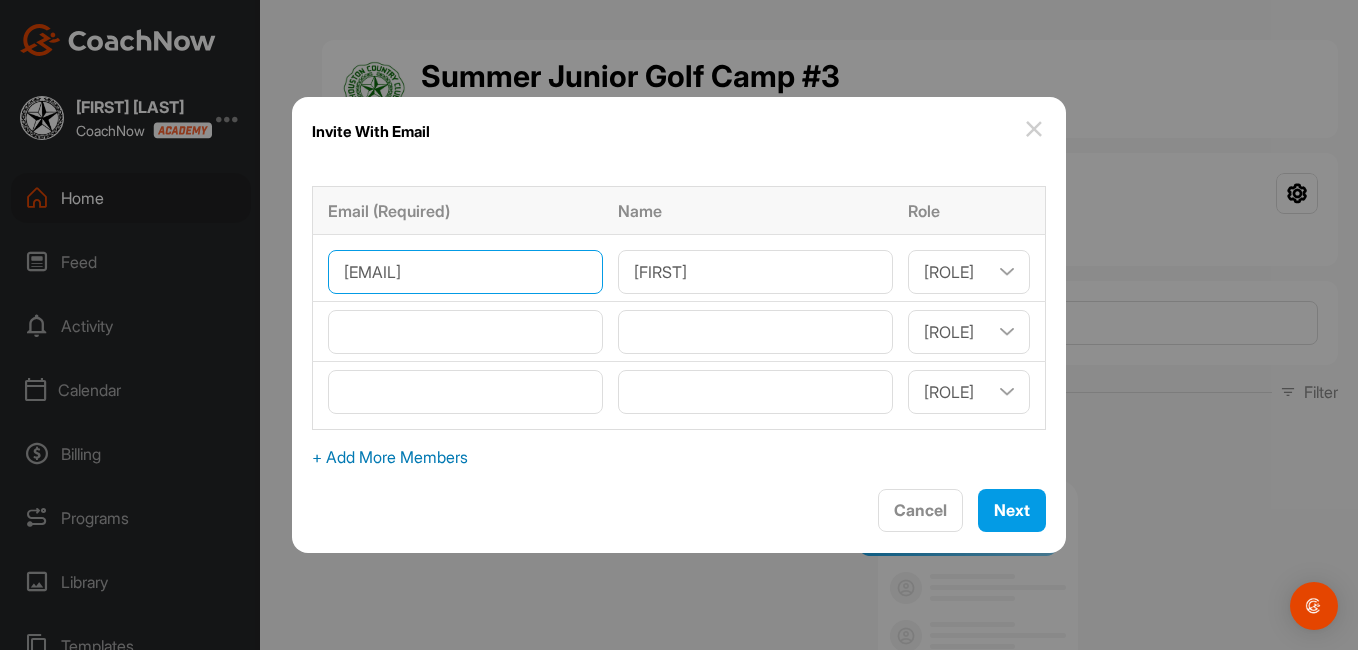type 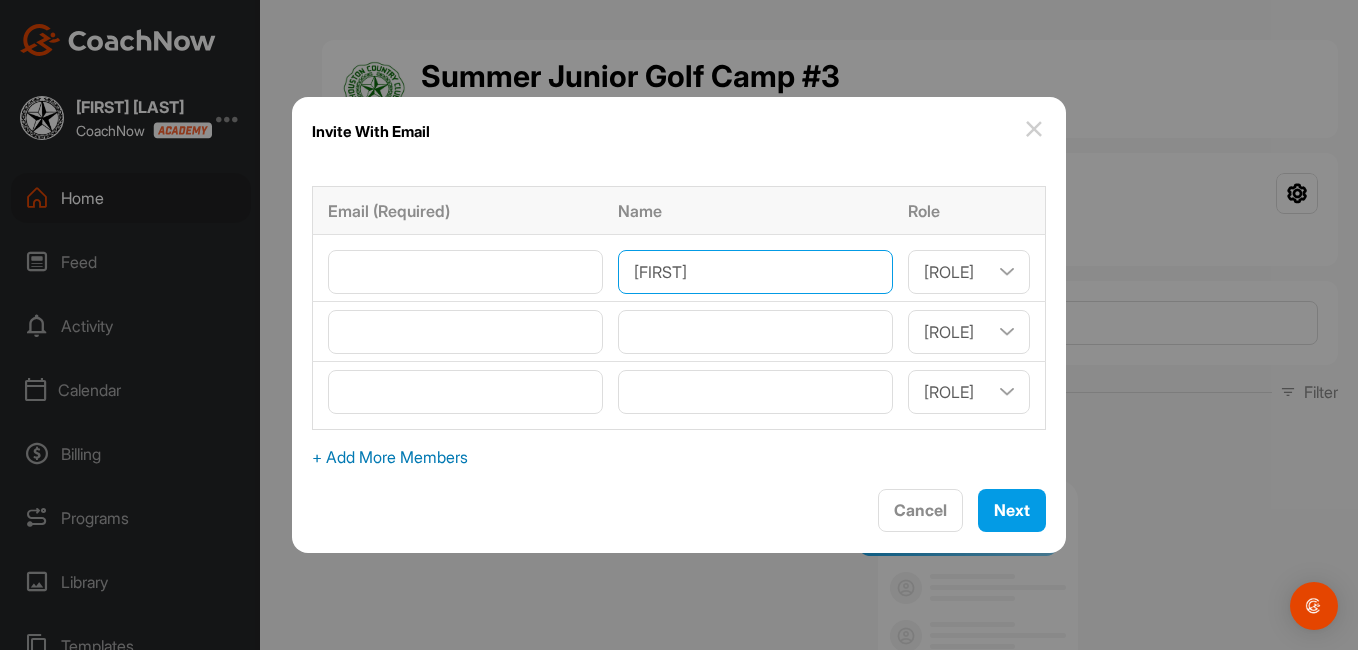 type 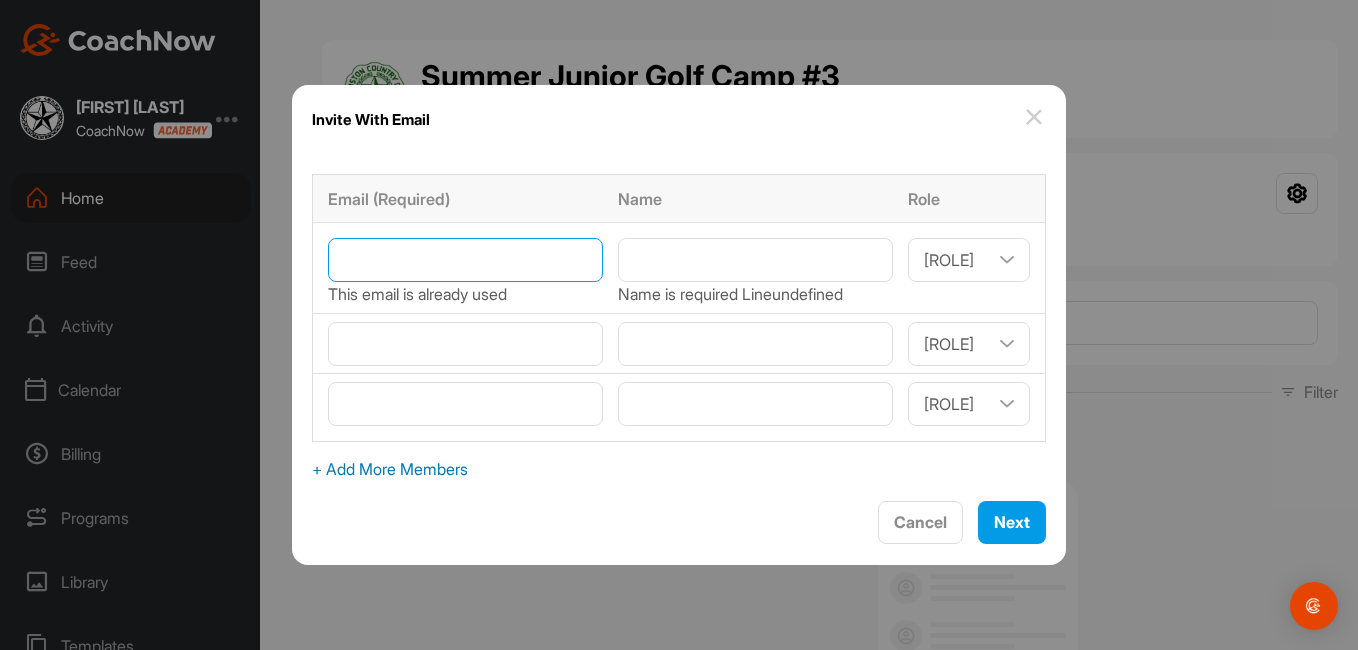 click at bounding box center [465, 260] 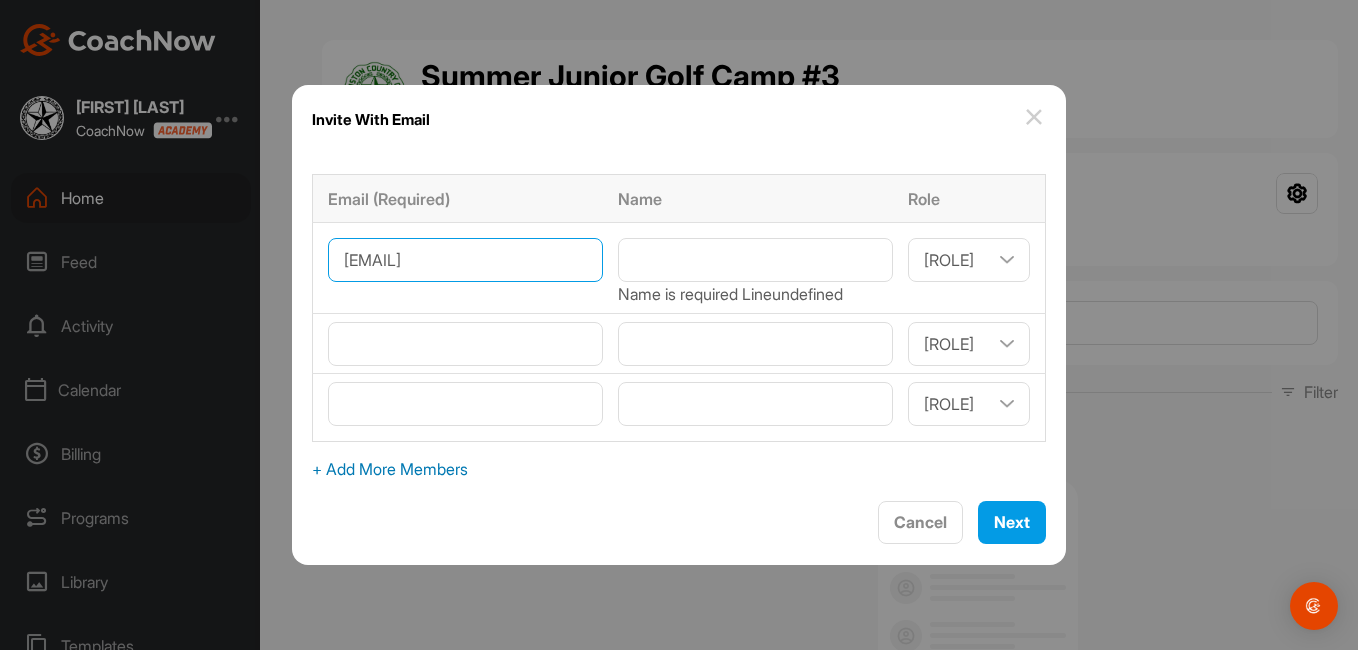 type on "[EMAIL]" 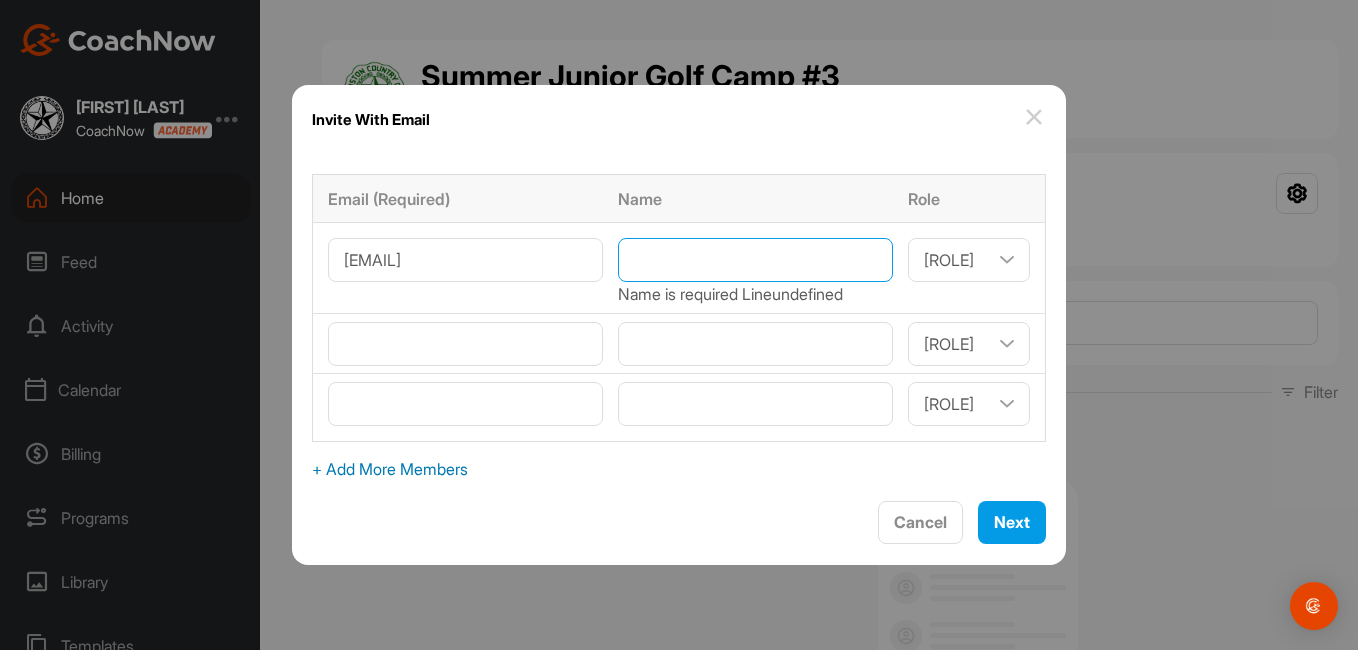 type on "[FIRST]" 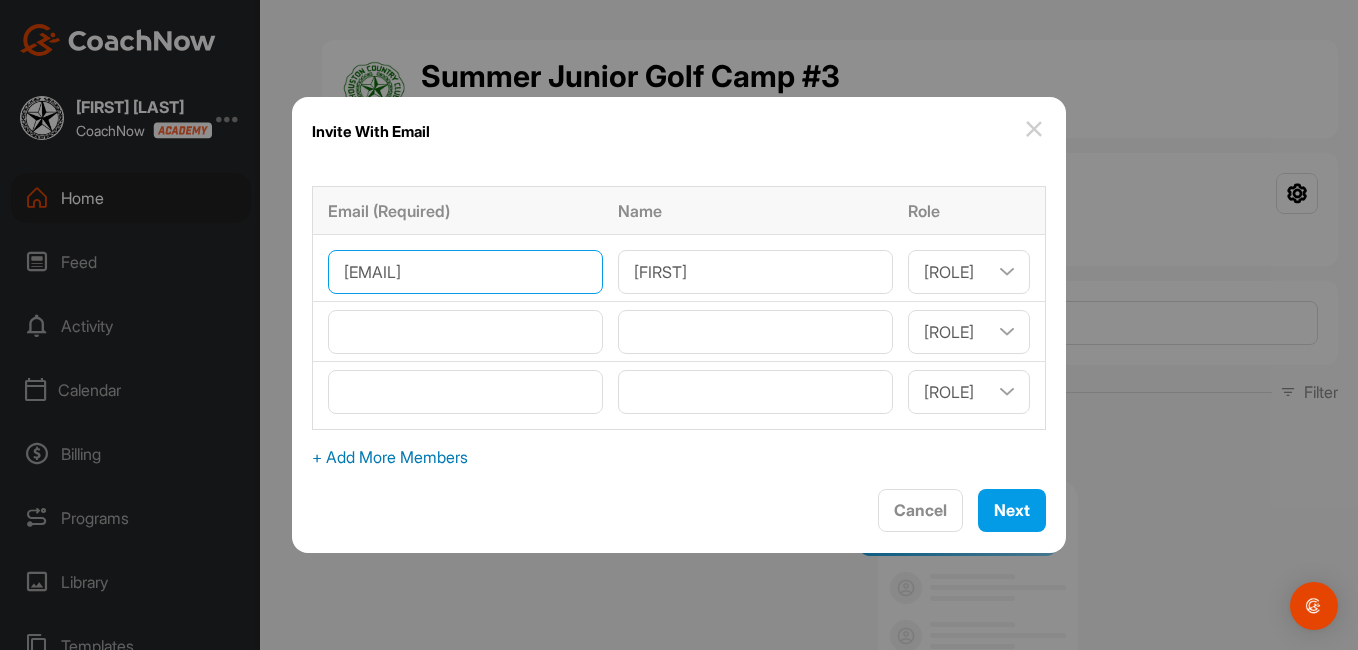drag, startPoint x: 402, startPoint y: 278, endPoint x: 423, endPoint y: 274, distance: 21.377558 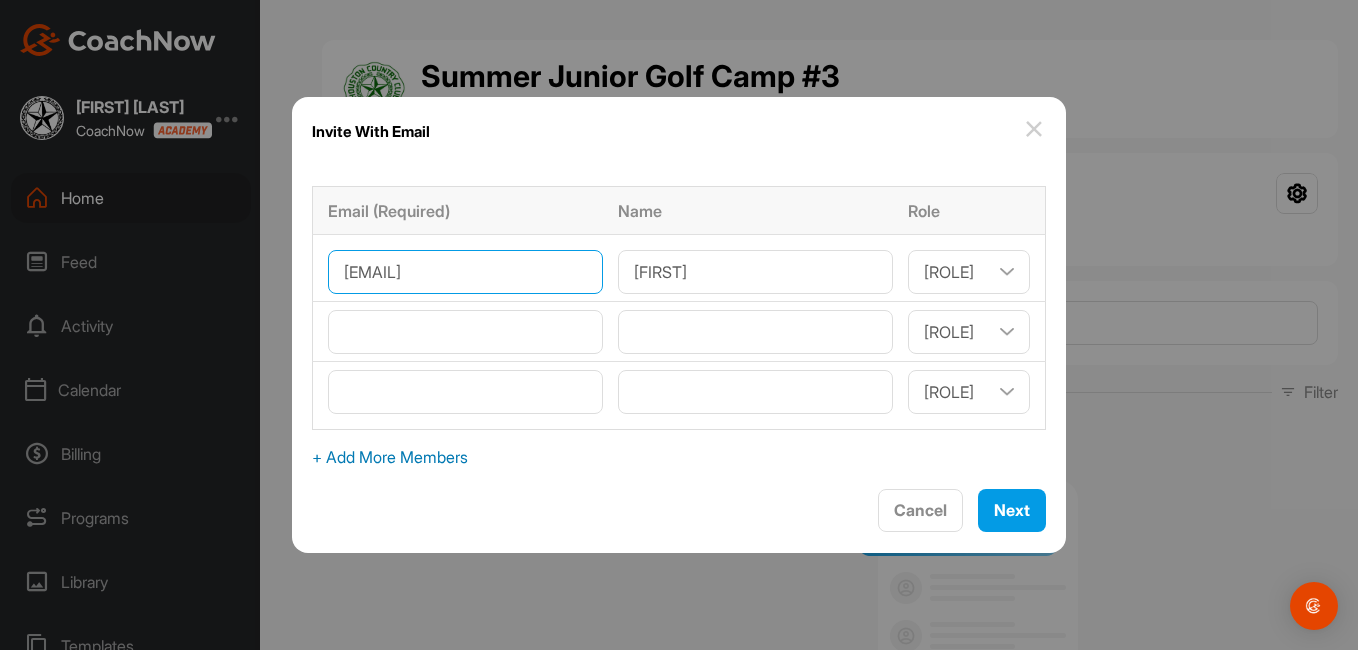 type on "[EMAIL]" 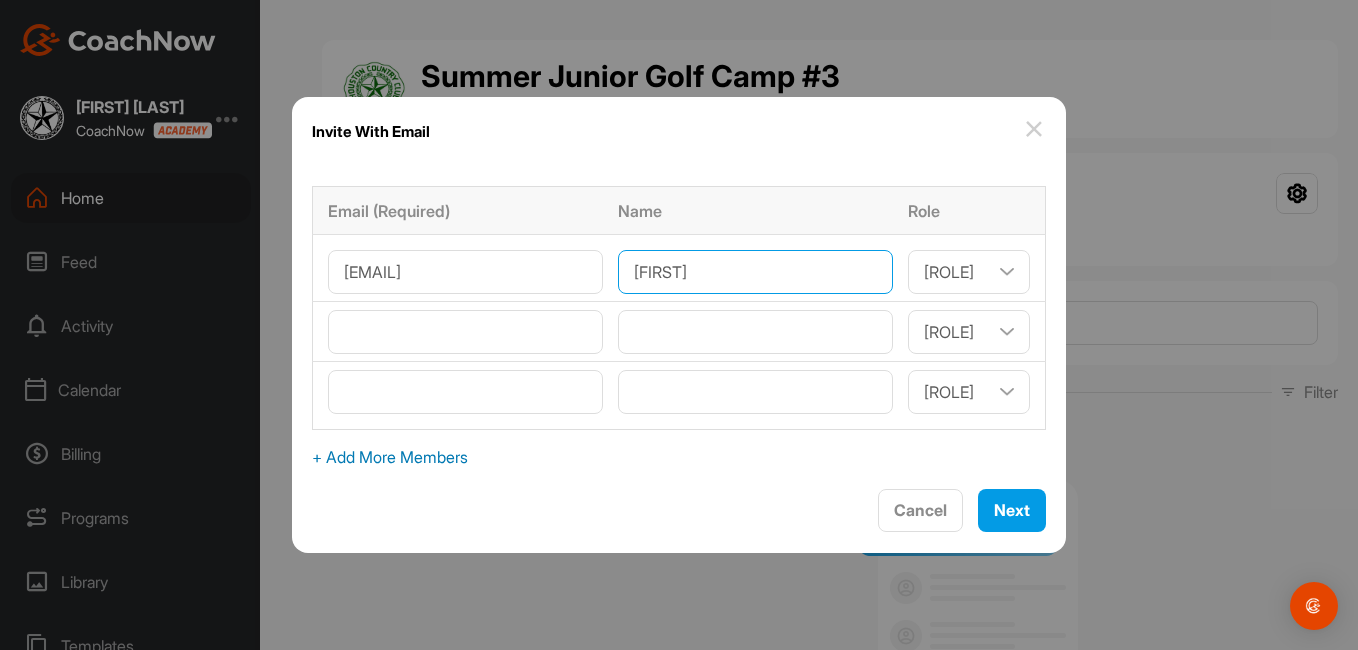 type on "[FIRST]" 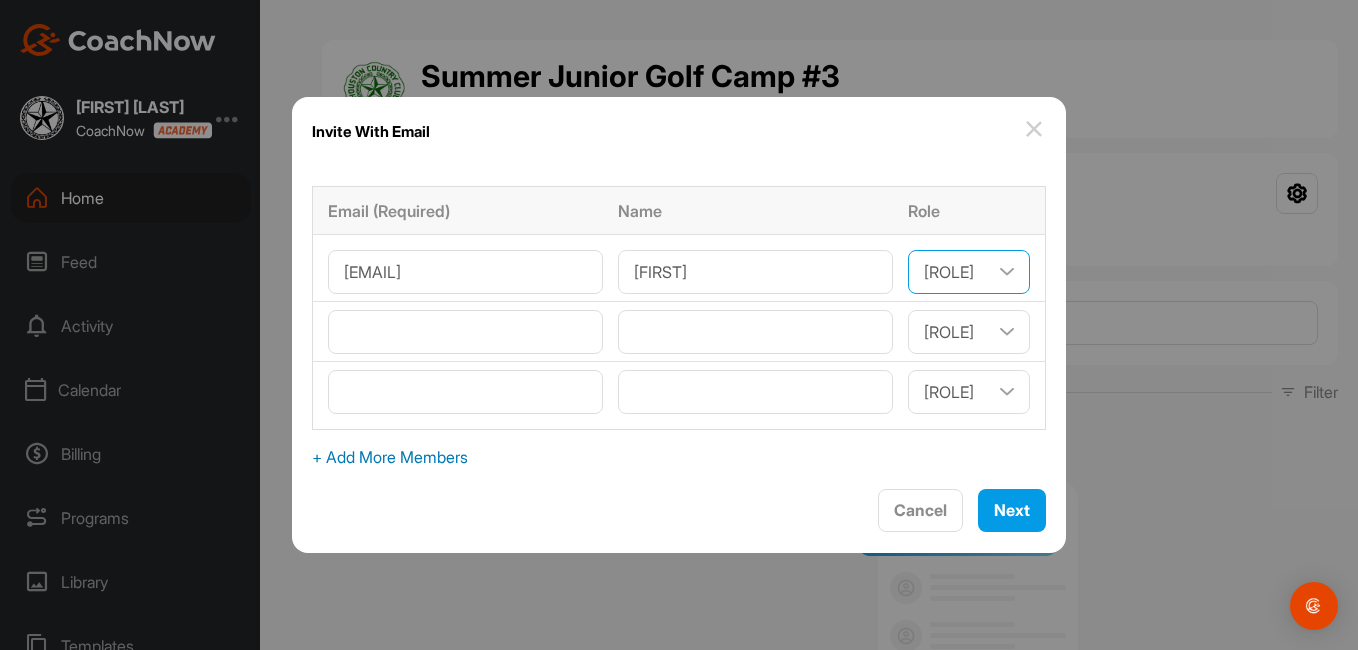 click on "Coach/Admin Member Viewer" at bounding box center (969, 272) 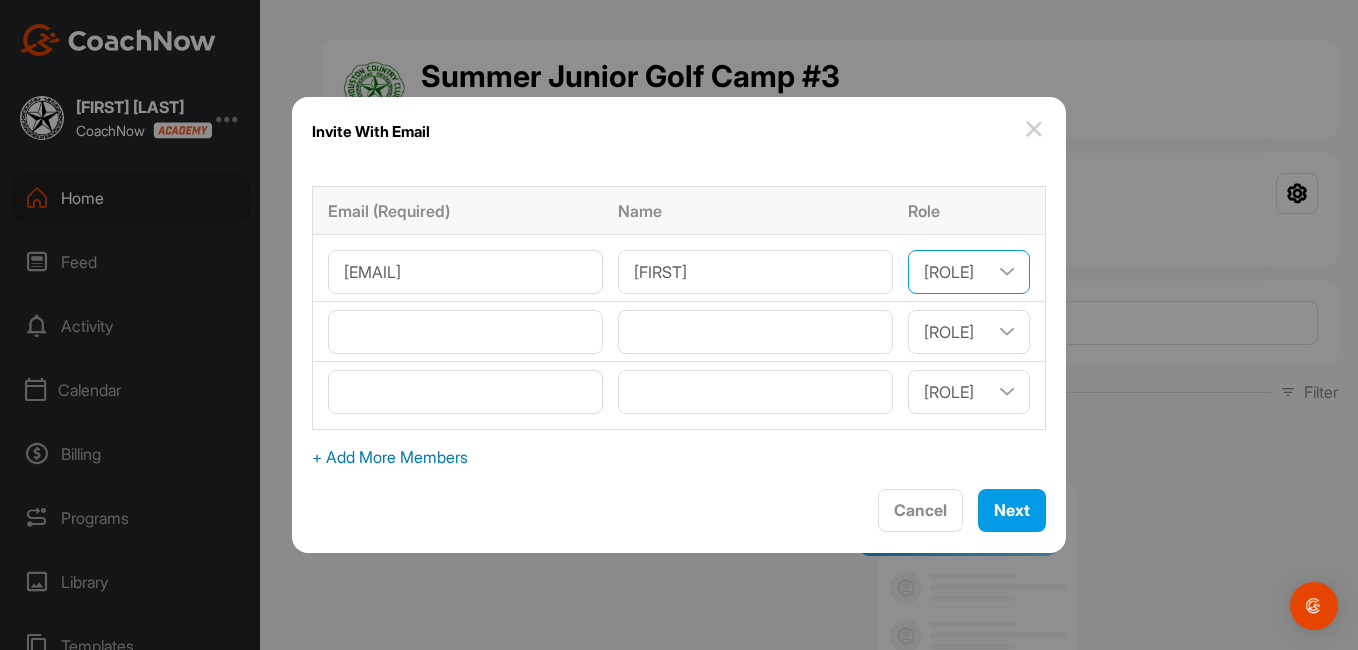 select on "coach" 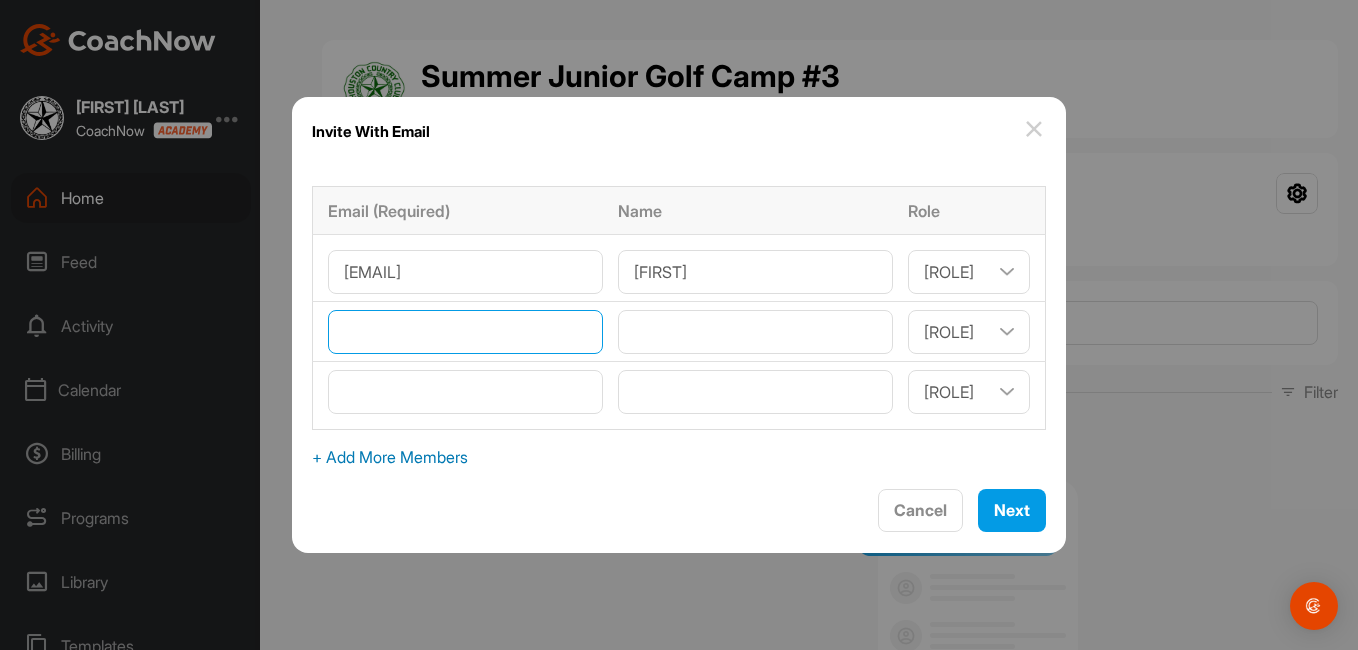 click at bounding box center (465, 332) 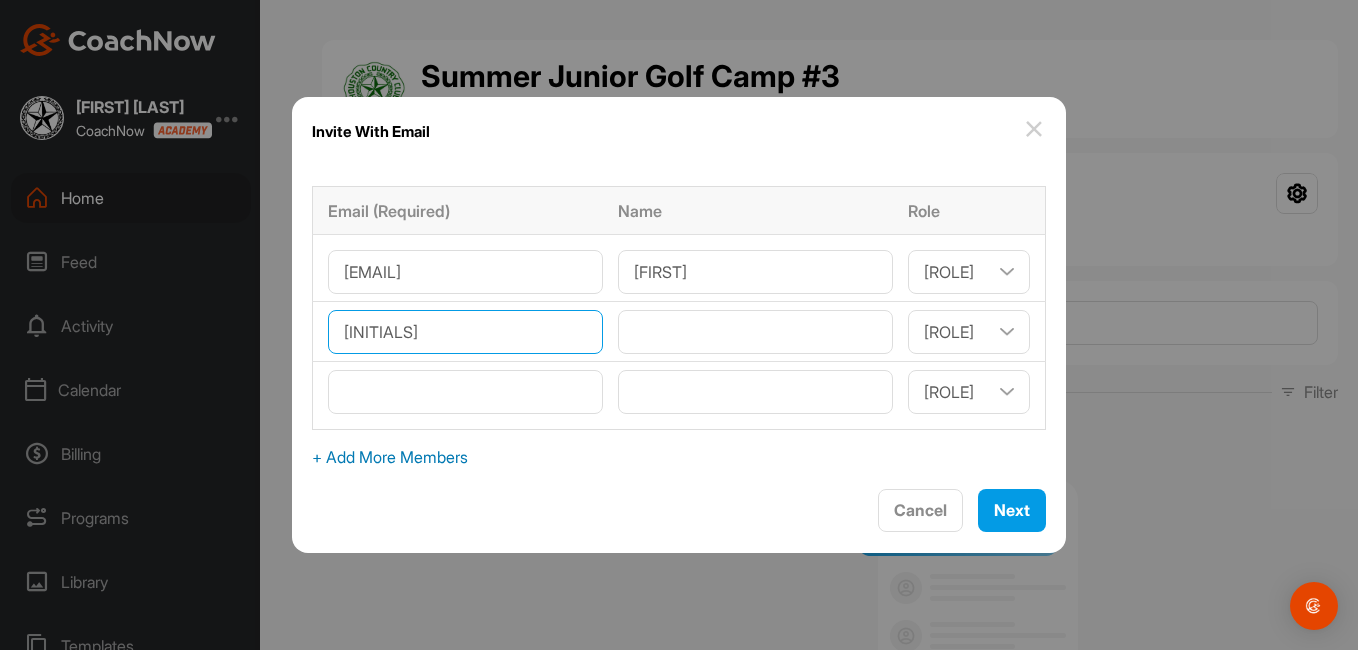 type on "[EMAIL]" 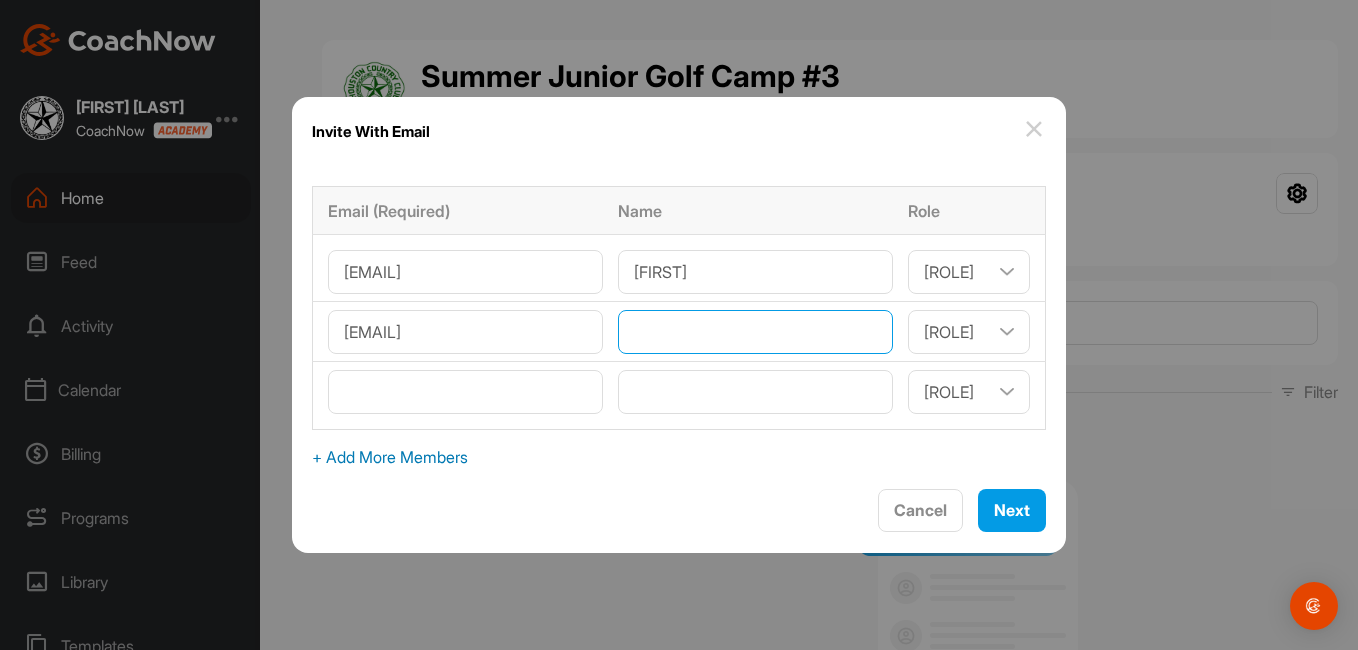 type on "[FIRST]" 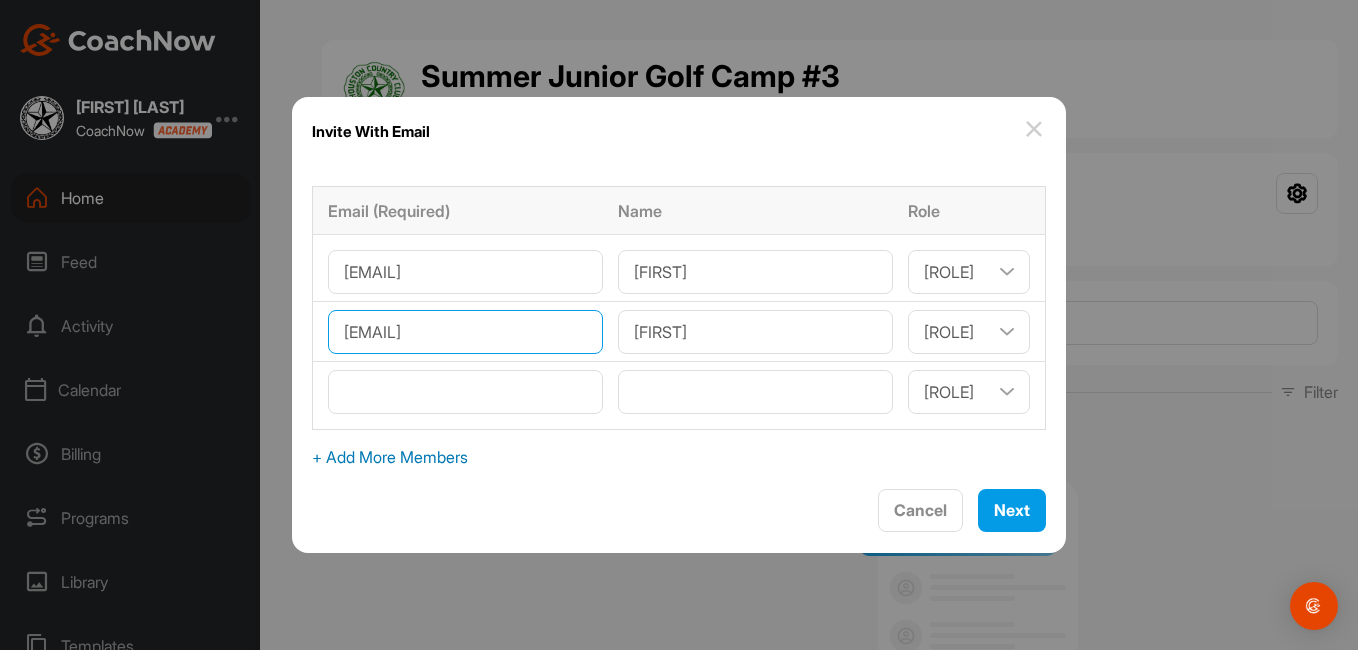 click on "[EMAIL]" at bounding box center [465, 332] 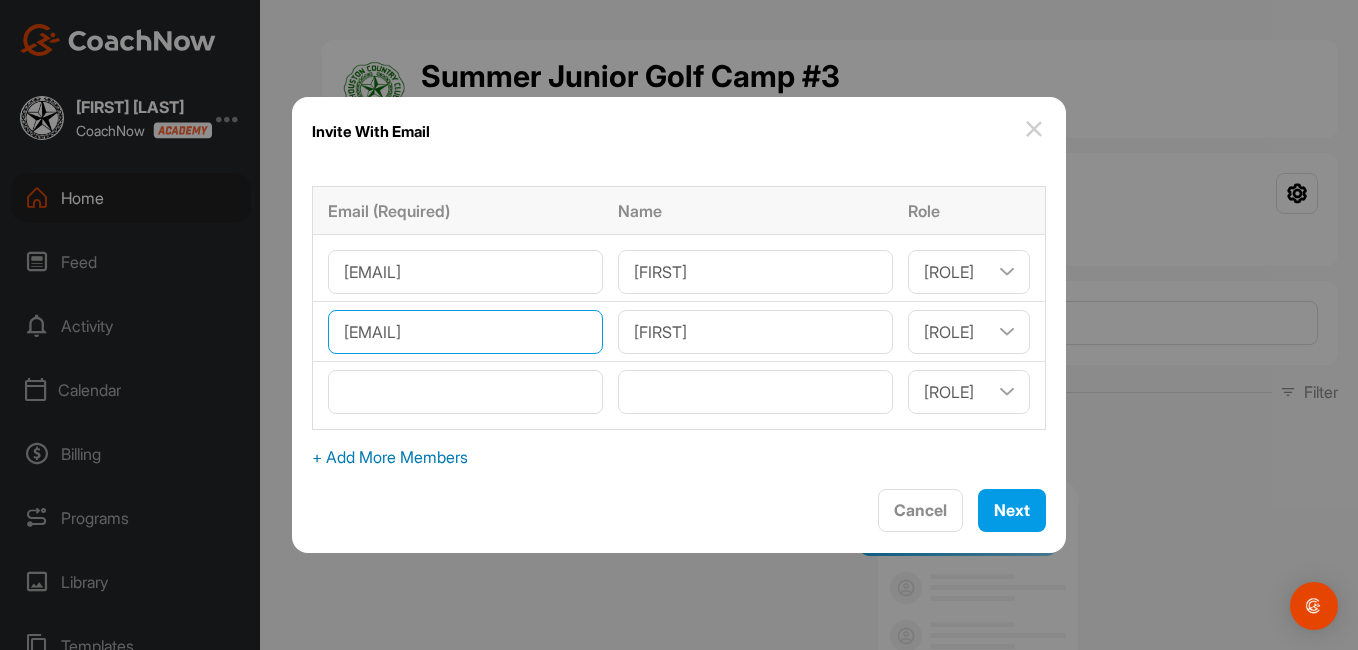 type on "[EMAIL]" 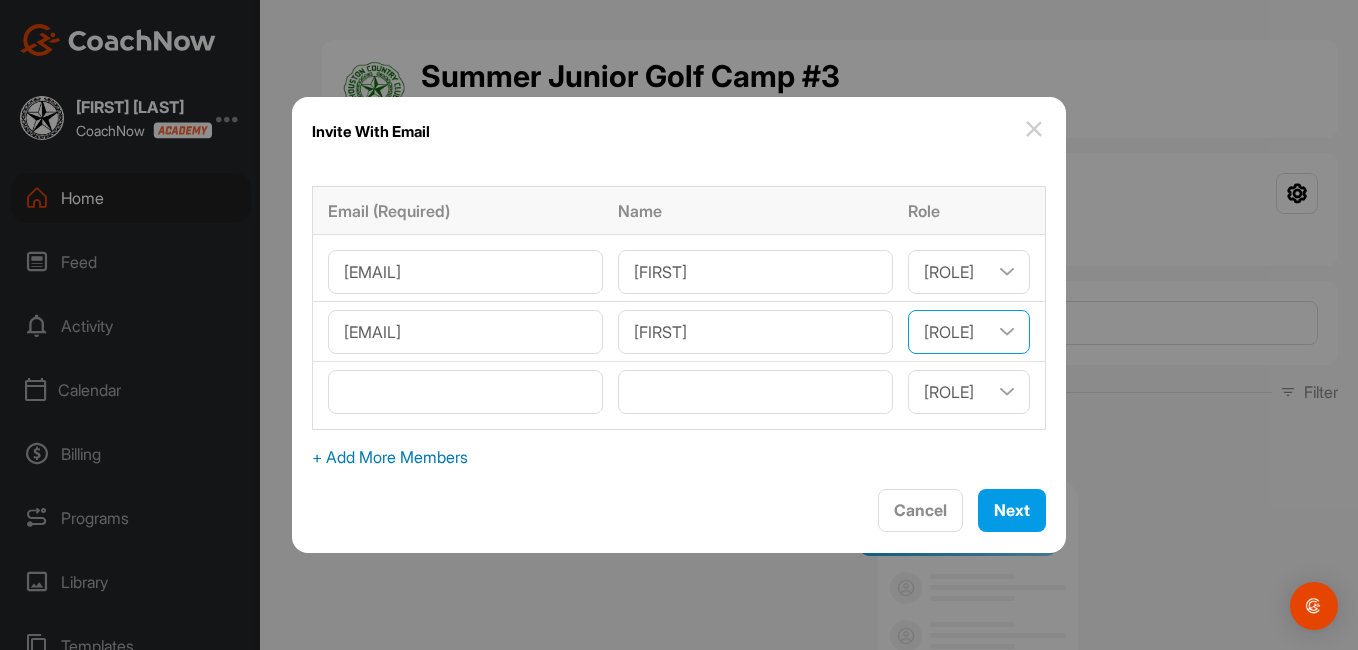 click on "Coach/Admin Member Viewer" at bounding box center (969, 332) 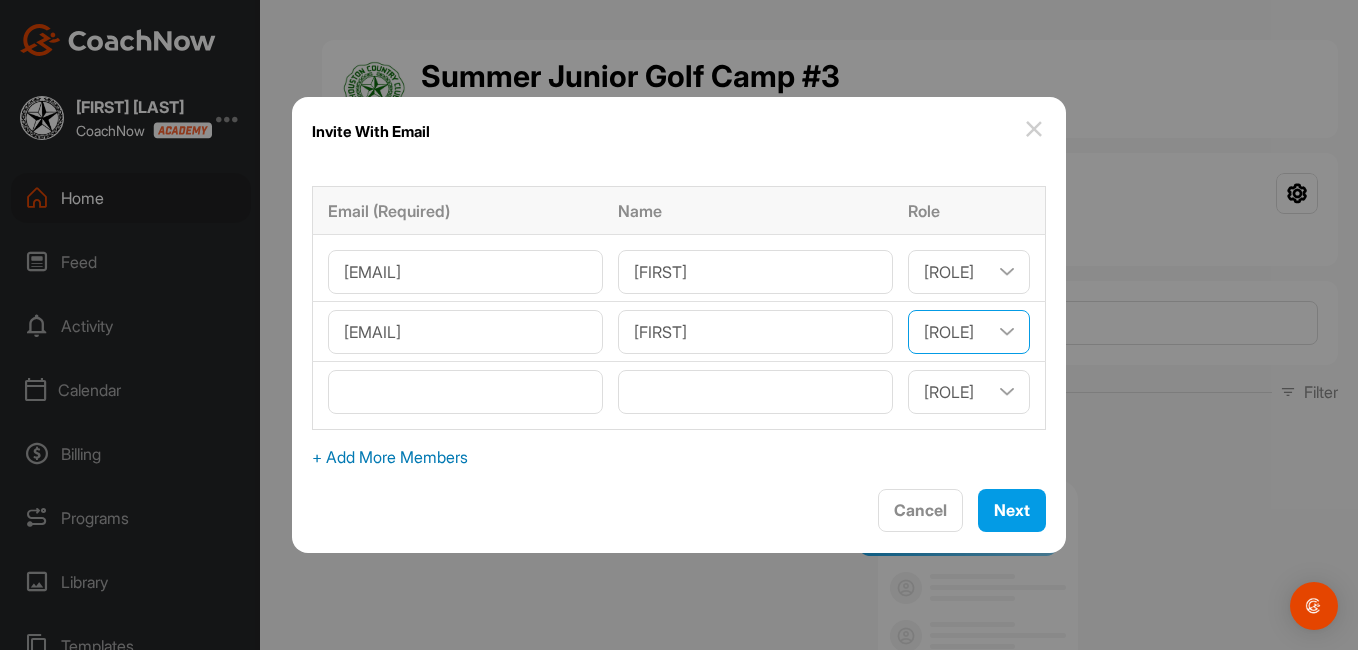 select on "coach" 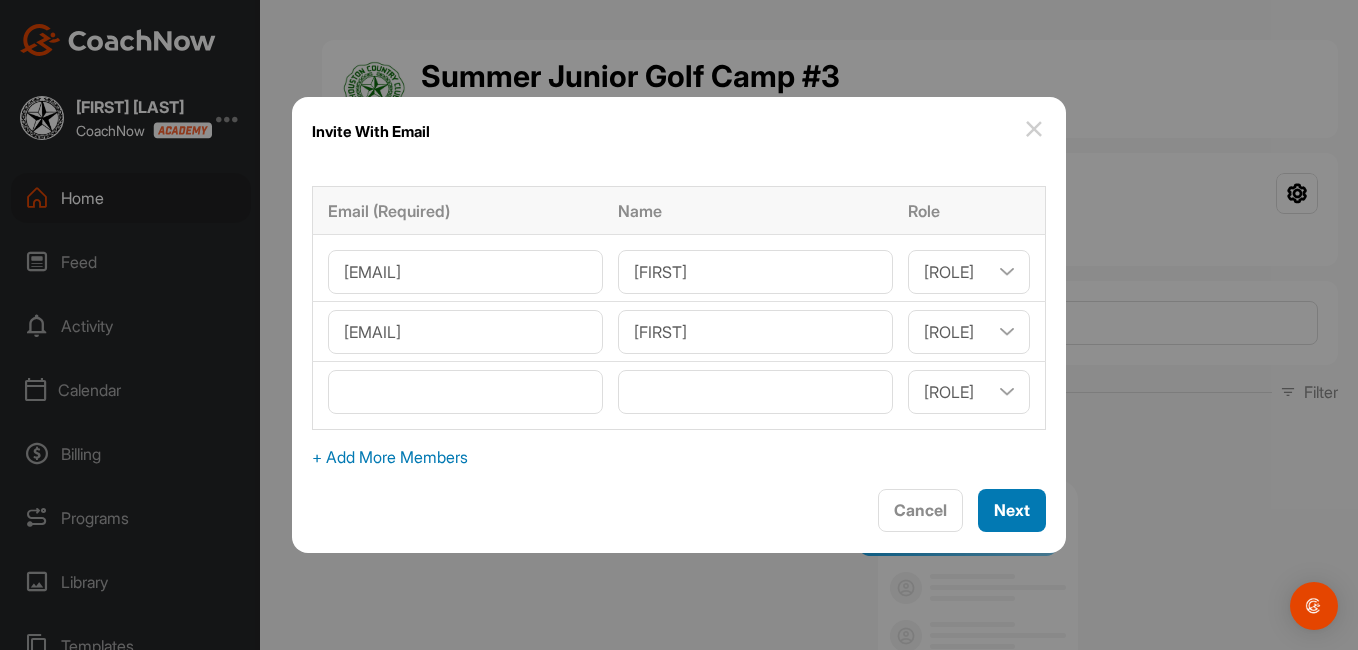 click on "Next" at bounding box center [1012, 510] 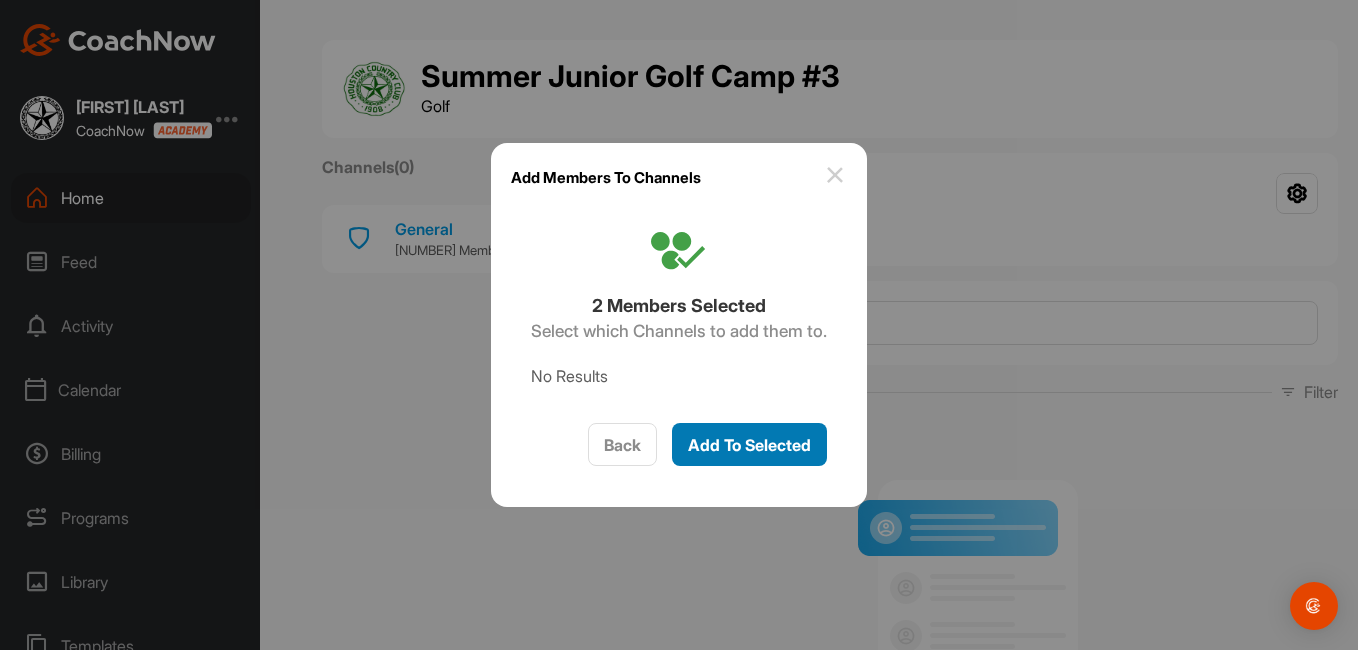 click on "Add To Selected" at bounding box center [749, 445] 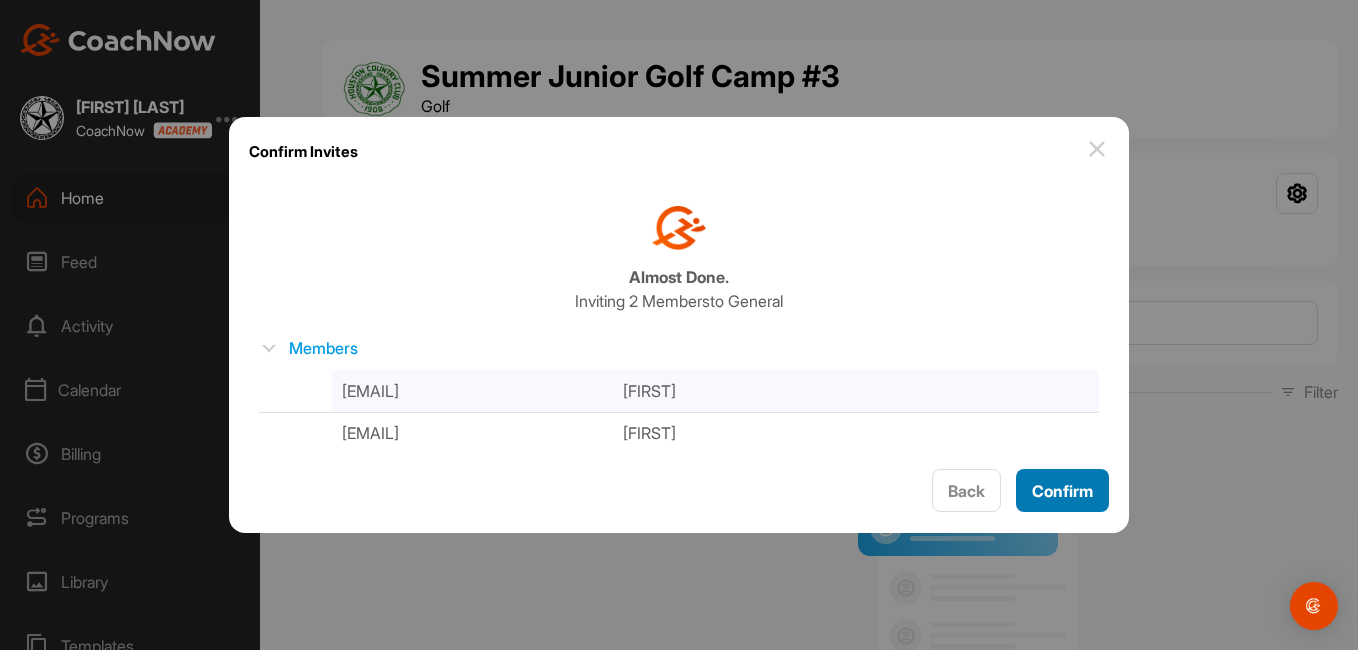 click on "Confirm" at bounding box center [1062, 491] 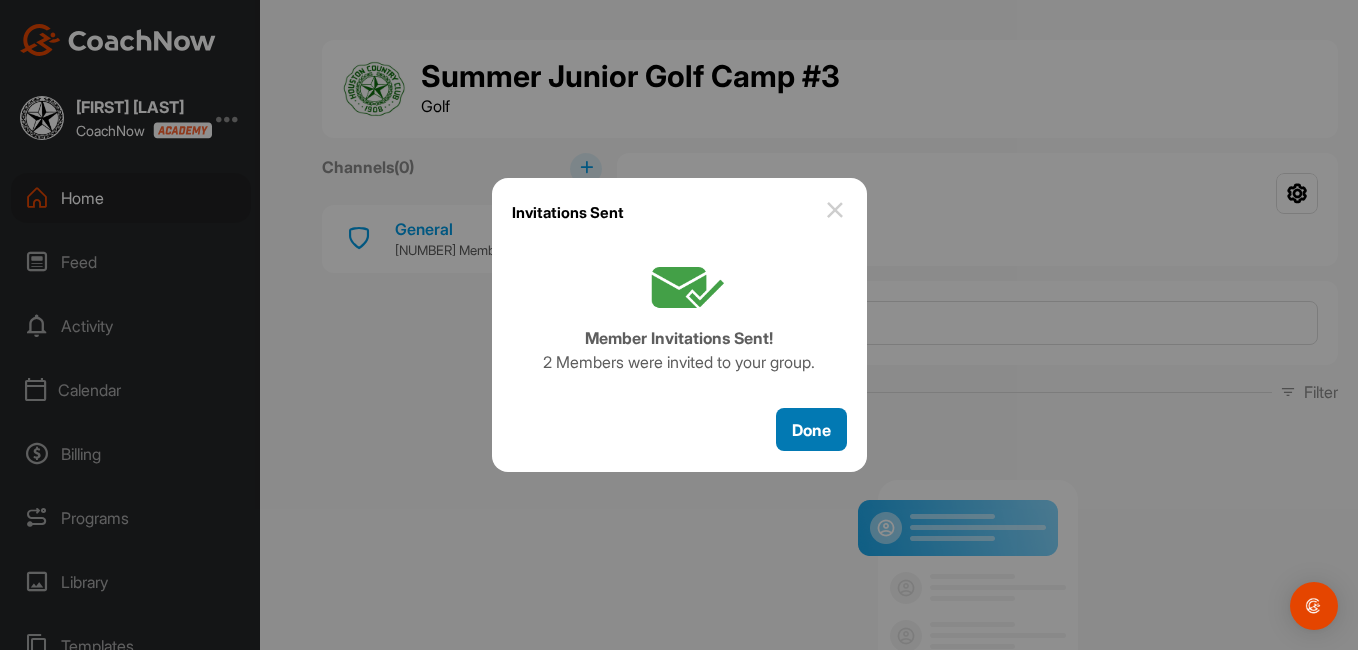 click on "Done" at bounding box center [811, 430] 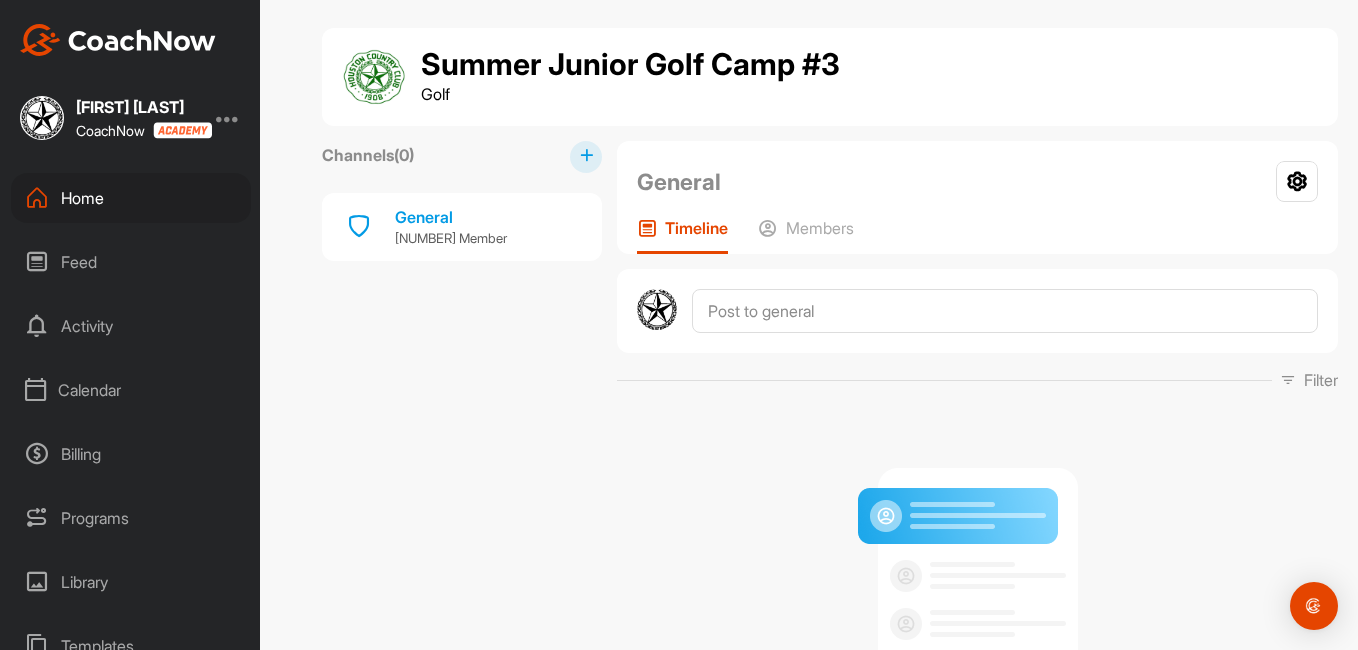 scroll, scrollTop: 0, scrollLeft: 0, axis: both 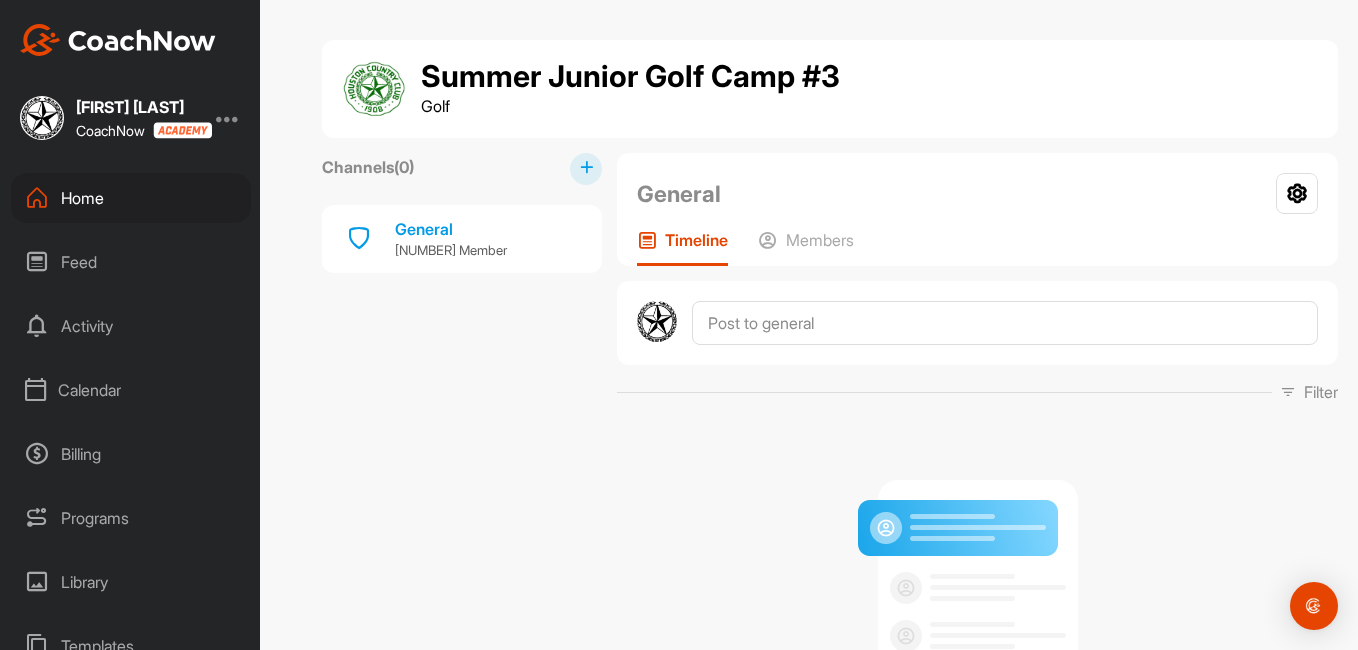 click at bounding box center [586, 167] 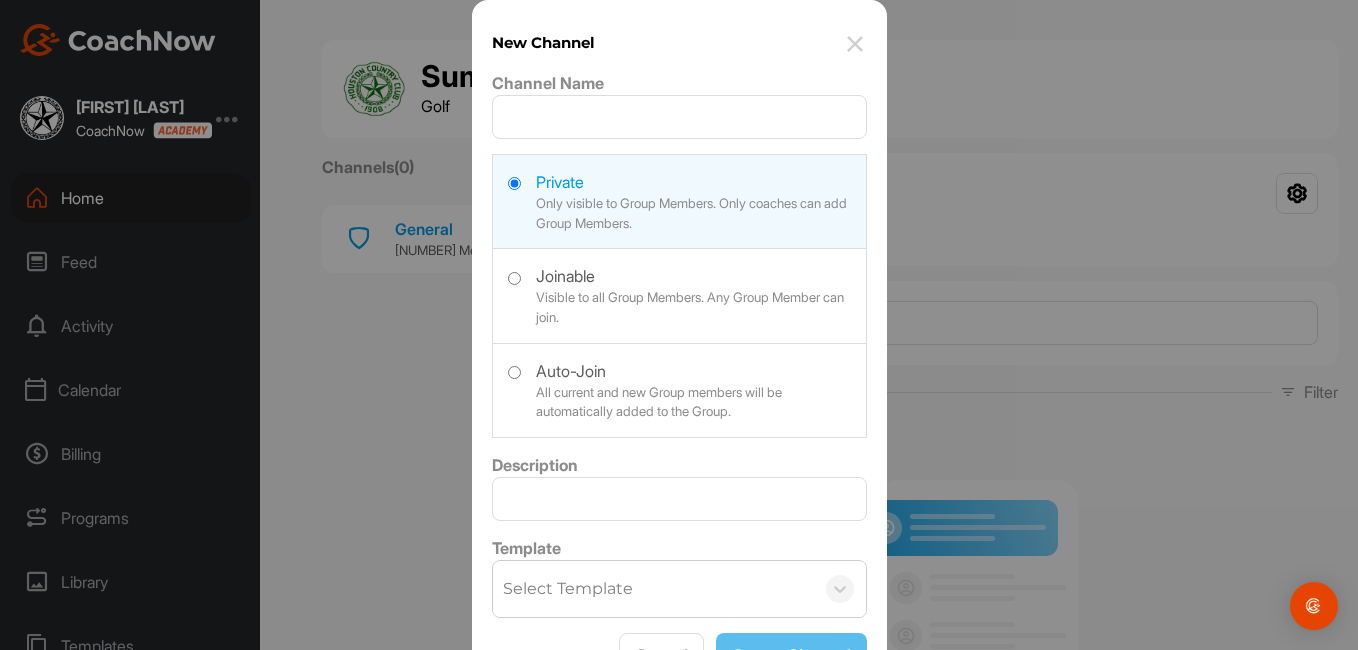 click at bounding box center [855, 44] 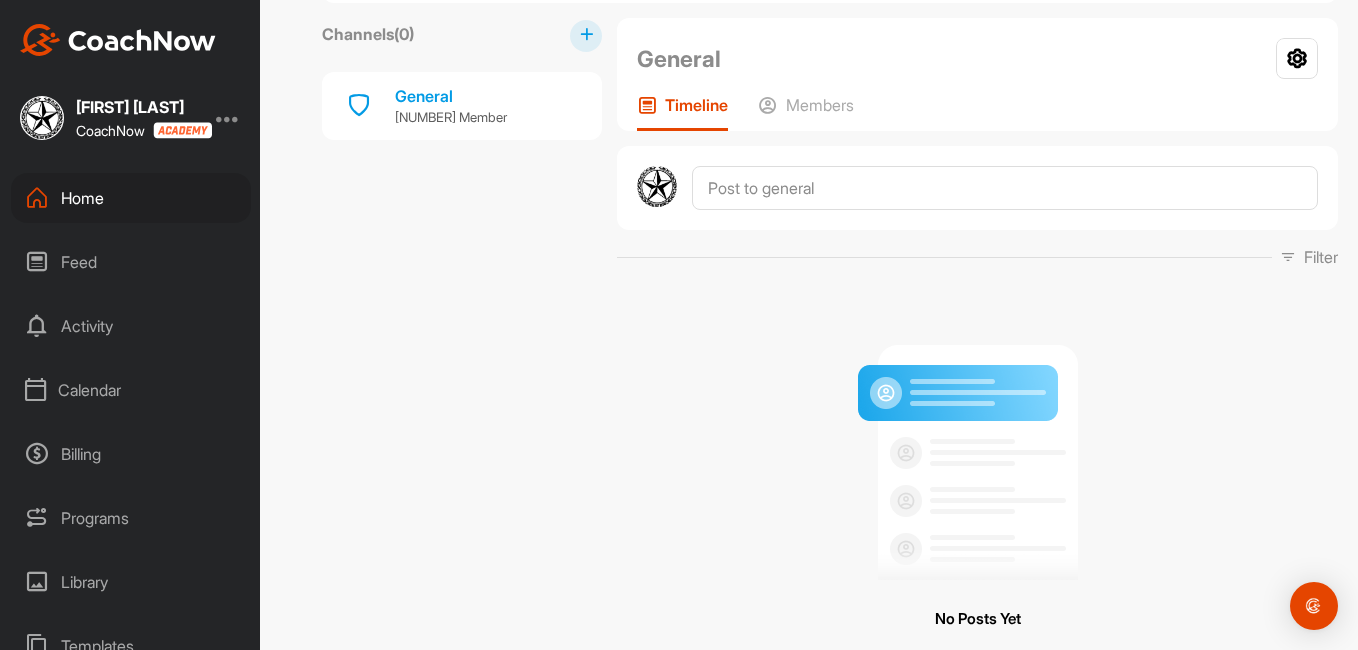 scroll, scrollTop: 100, scrollLeft: 0, axis: vertical 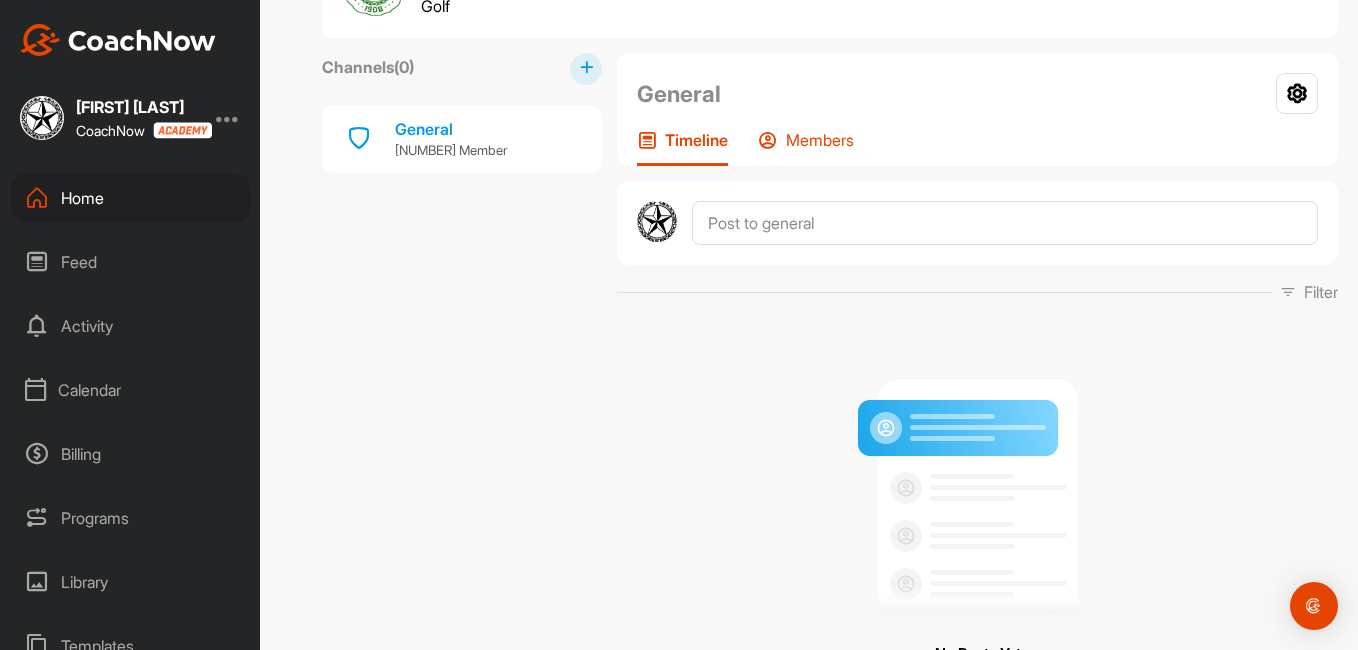 click on "Members" at bounding box center [820, 140] 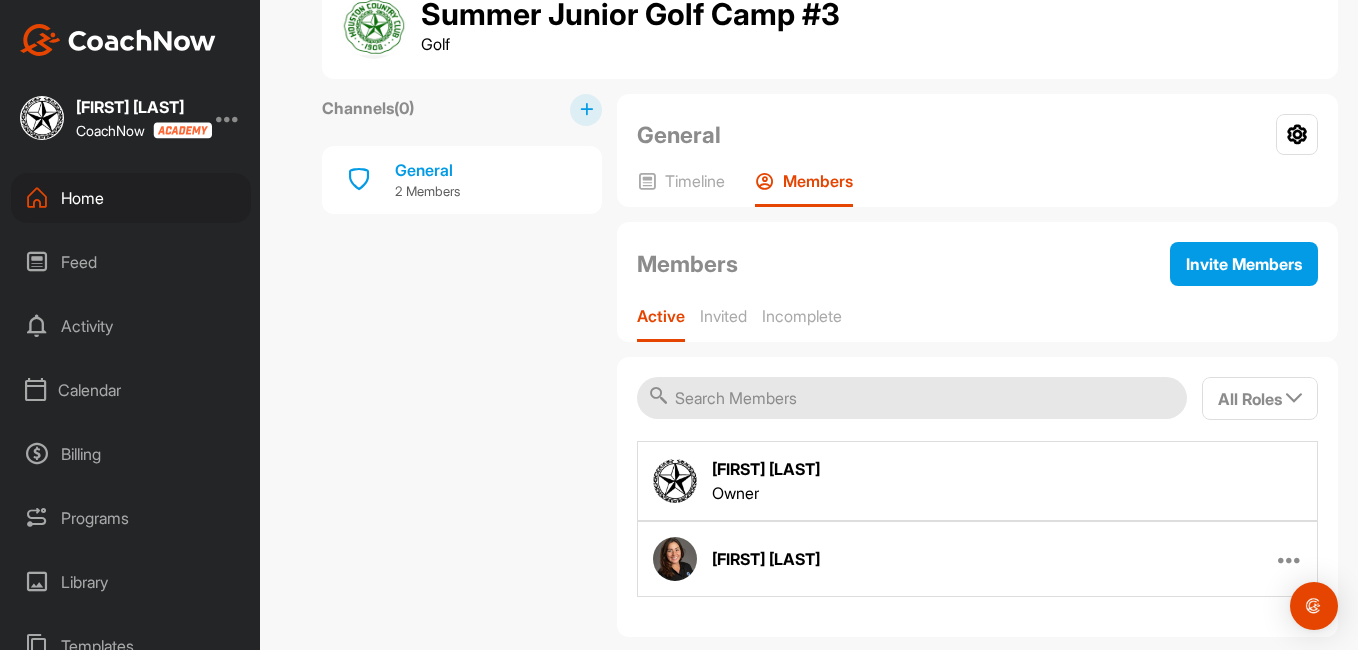 scroll, scrollTop: 98, scrollLeft: 0, axis: vertical 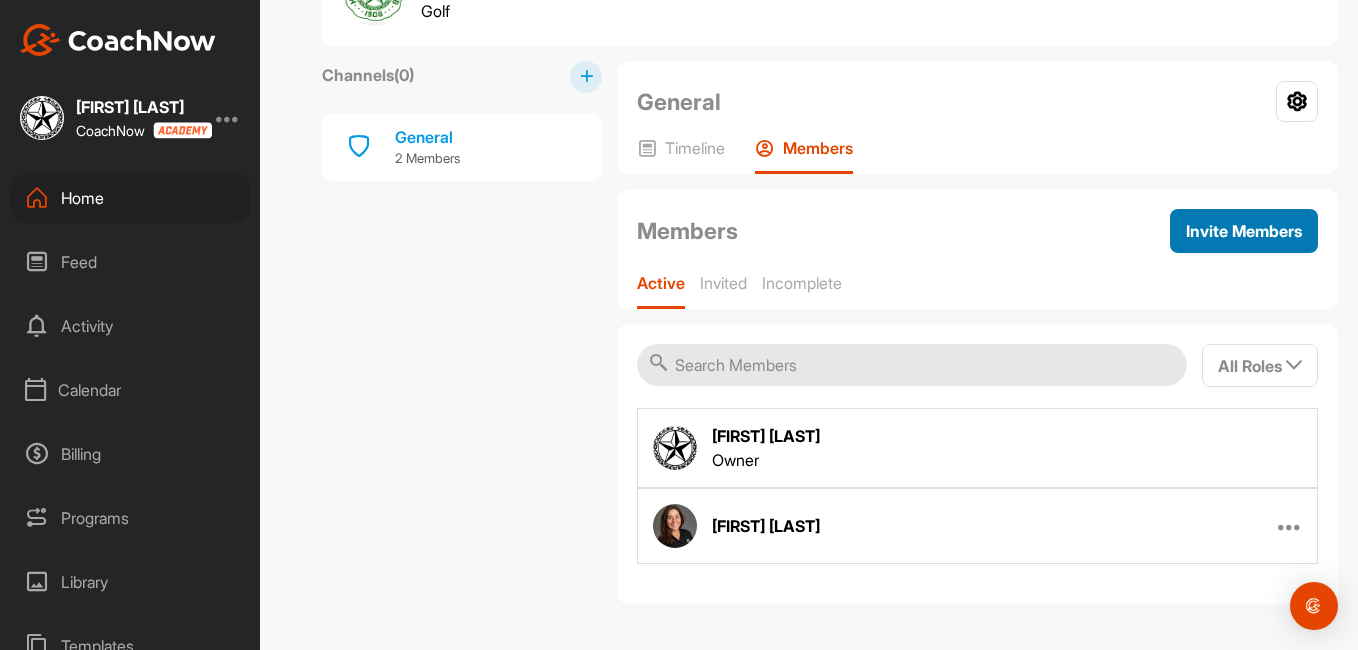 click on "Invite Members" at bounding box center [1244, 231] 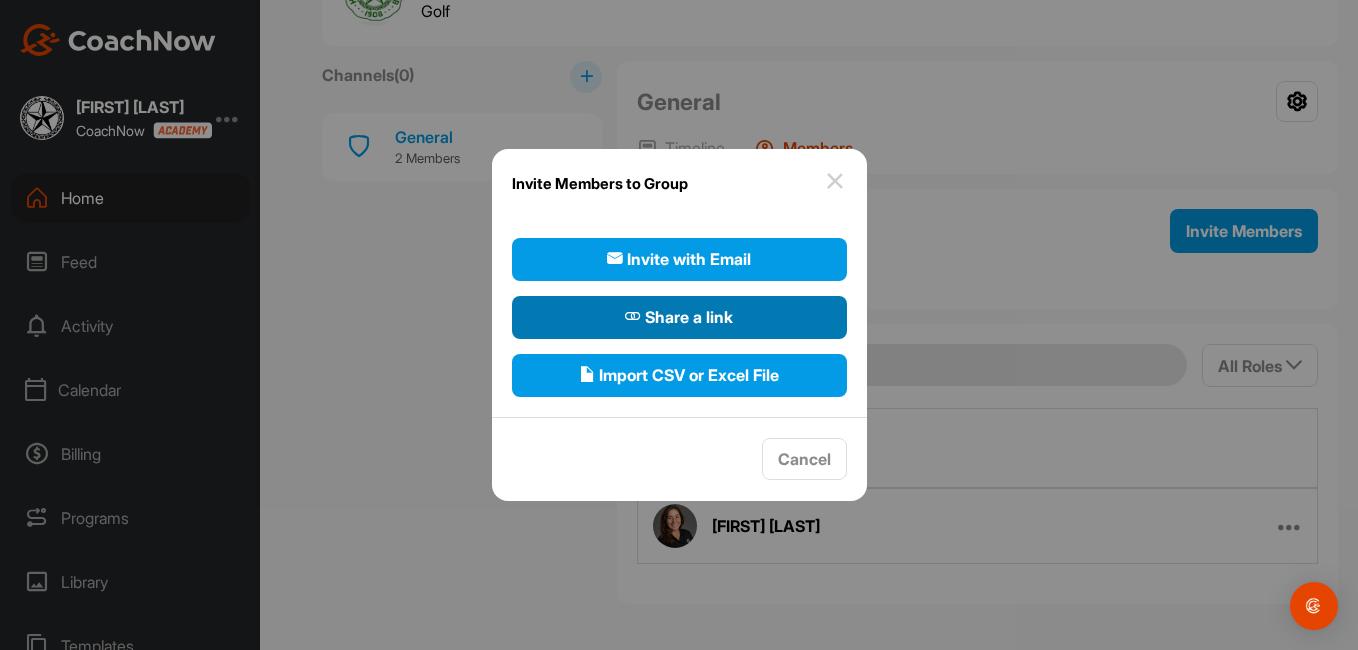click on "Share a link" at bounding box center [679, 317] 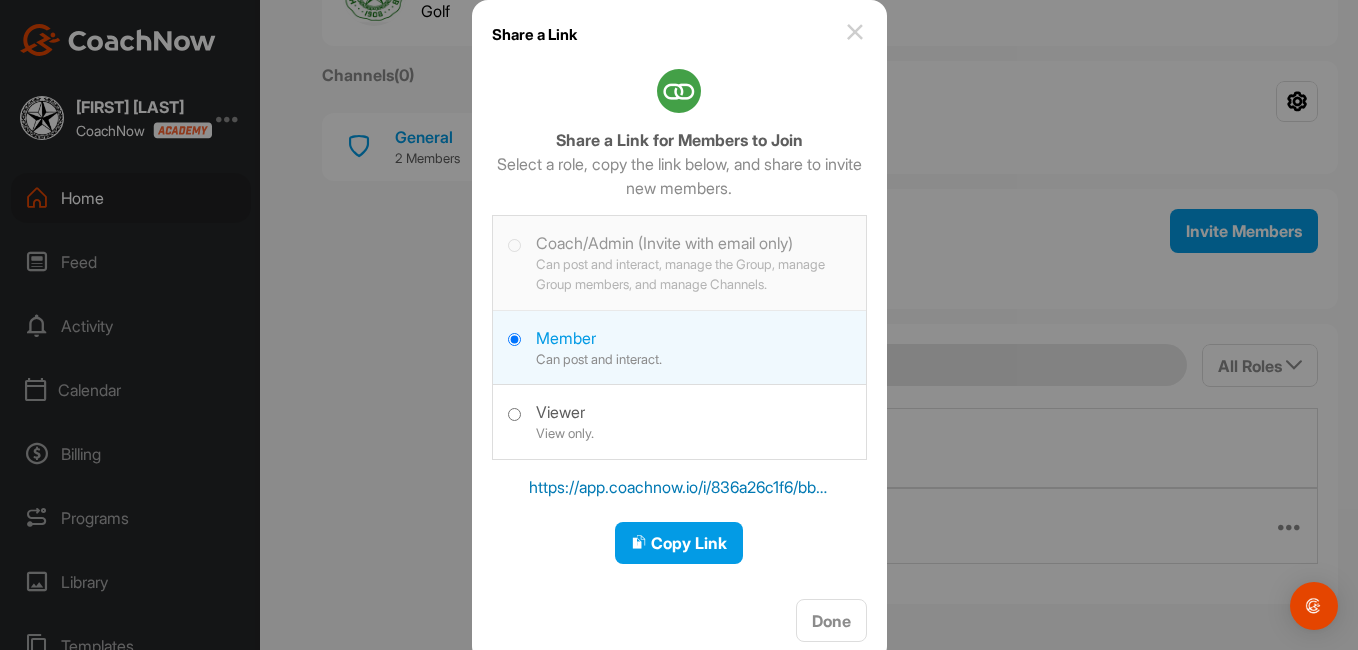 click at bounding box center (679, 420) 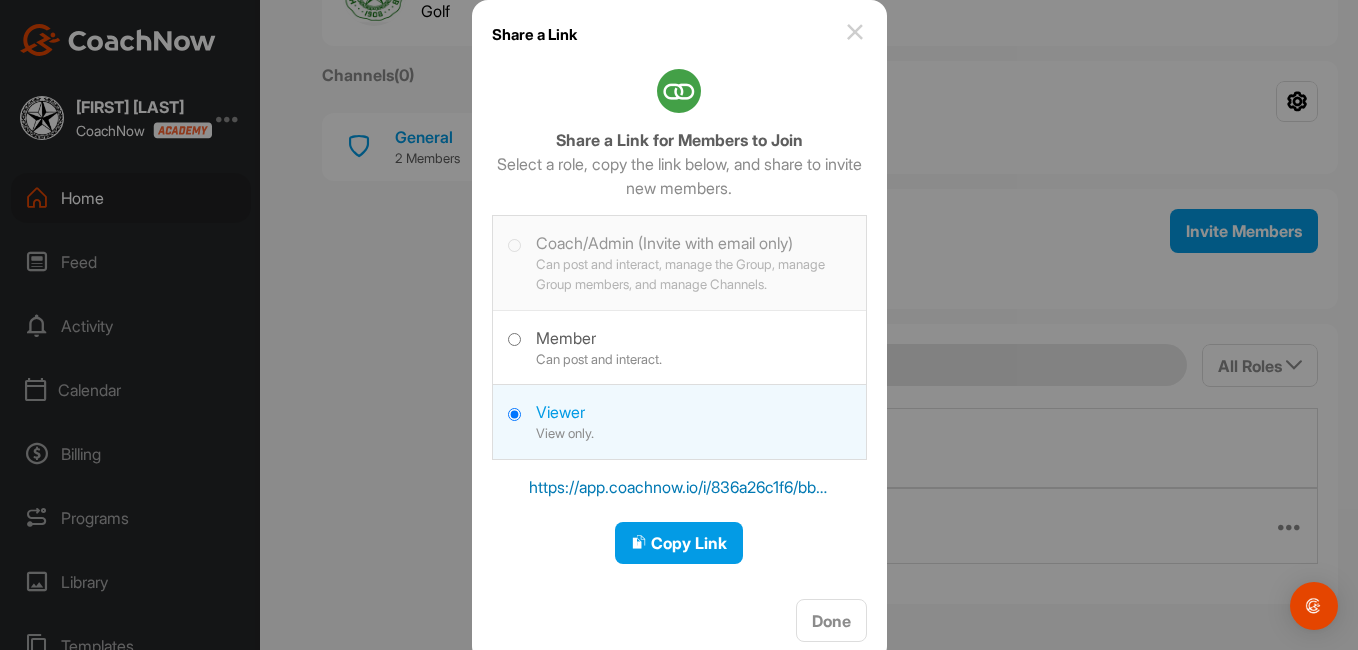 click at bounding box center (679, 346) 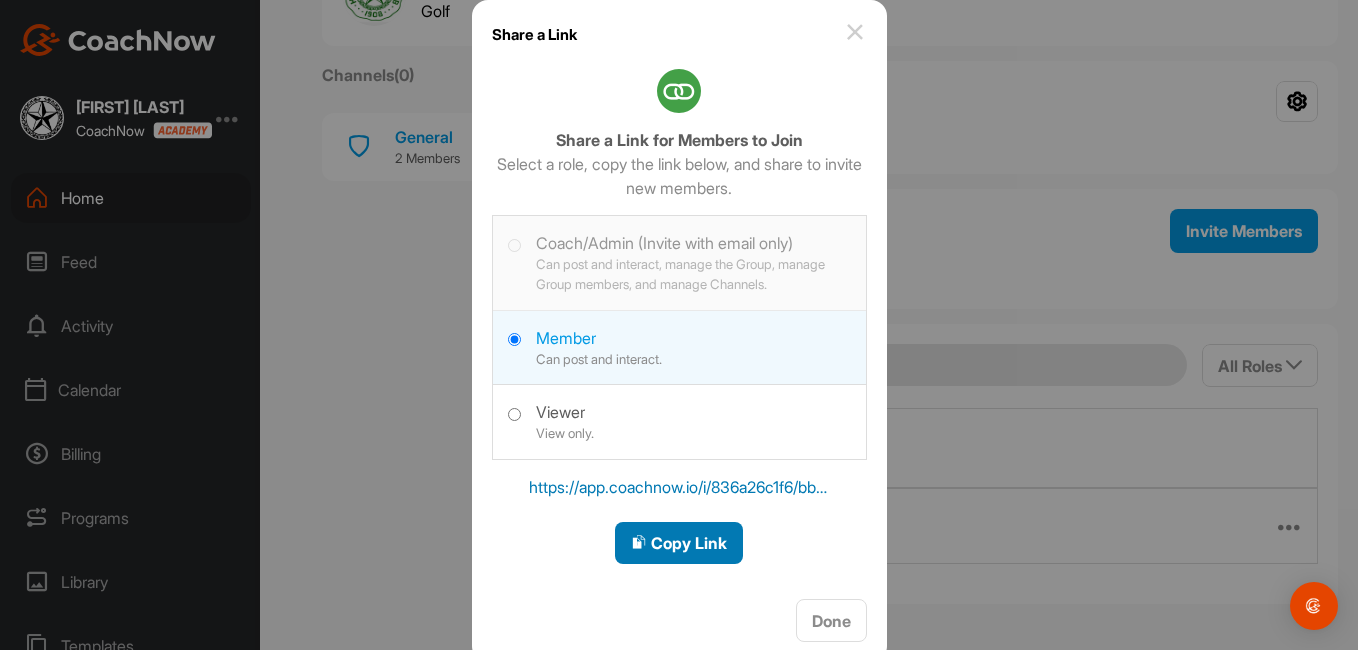 click on "Copy Link" at bounding box center [679, 543] 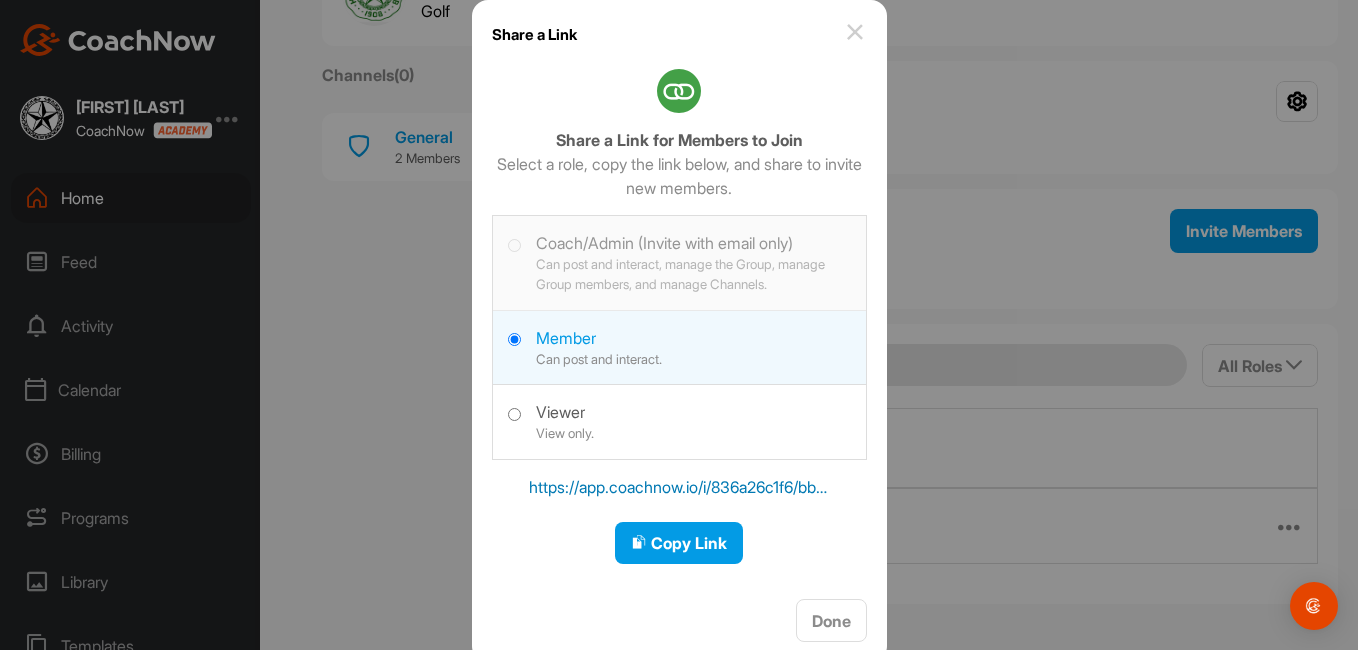 click at bounding box center (855, 32) 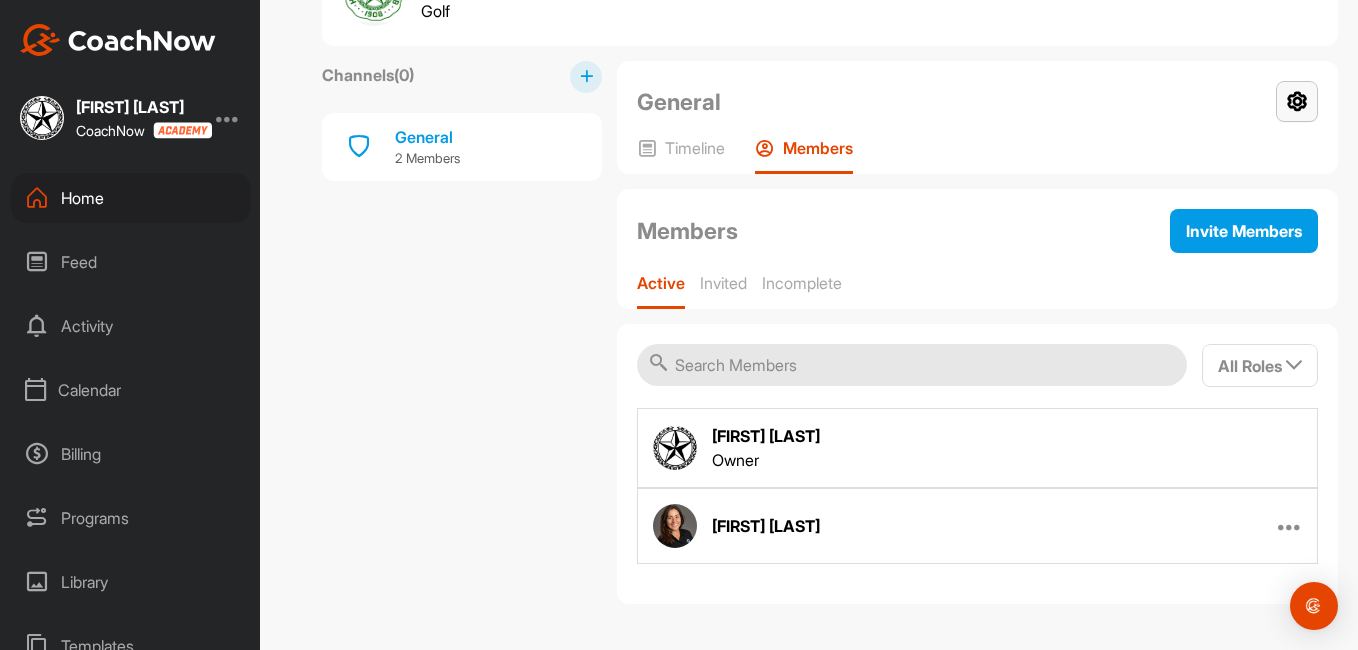 click at bounding box center (1297, 101) 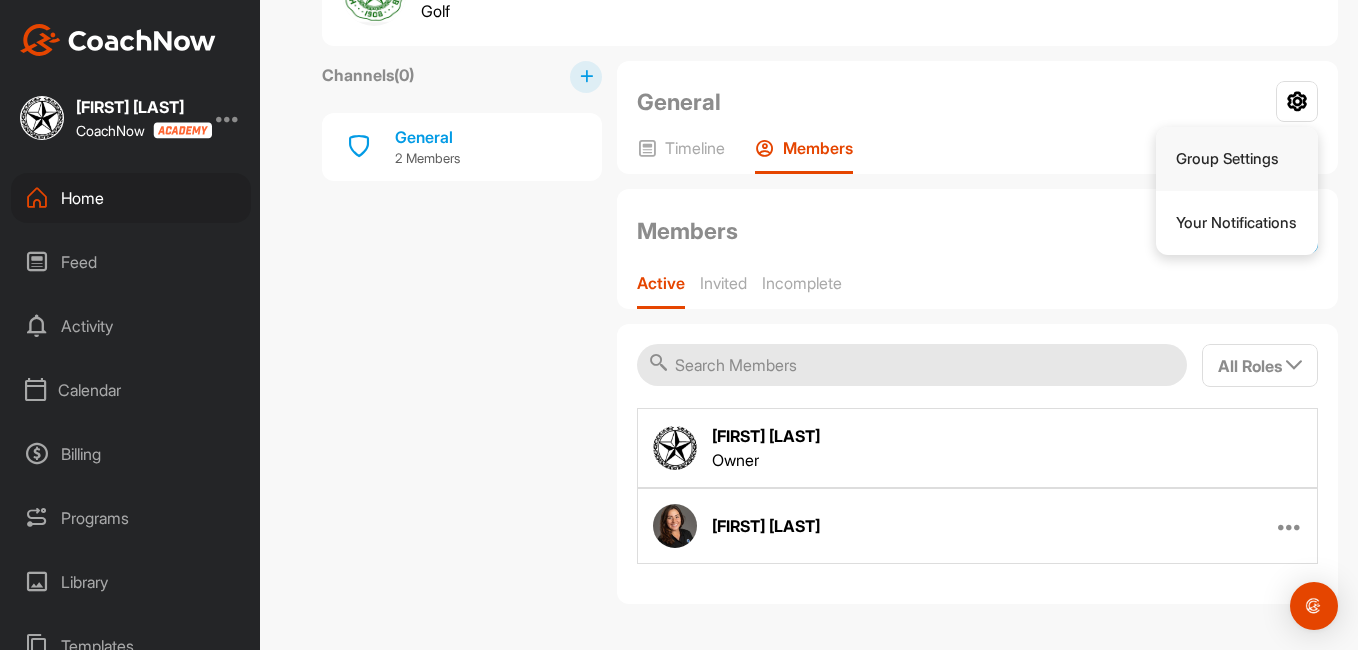 click on "Group Settings" at bounding box center (1237, 159) 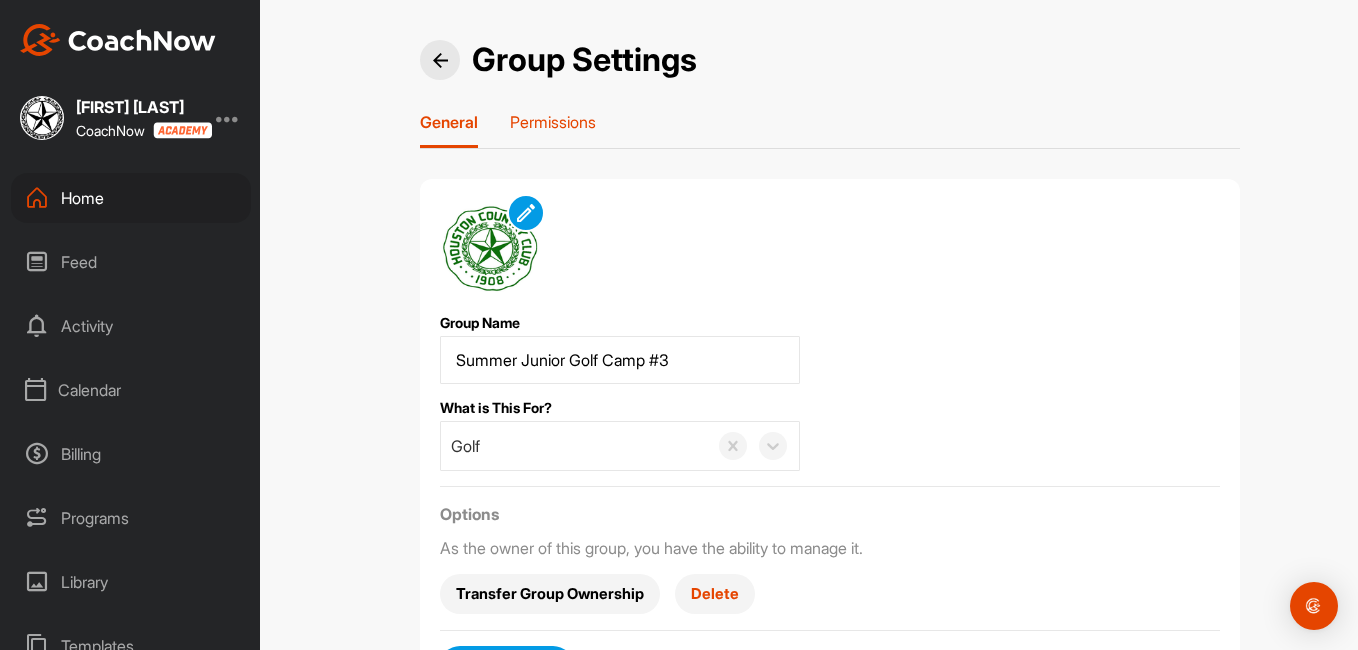 click on "Permissions" at bounding box center (553, 122) 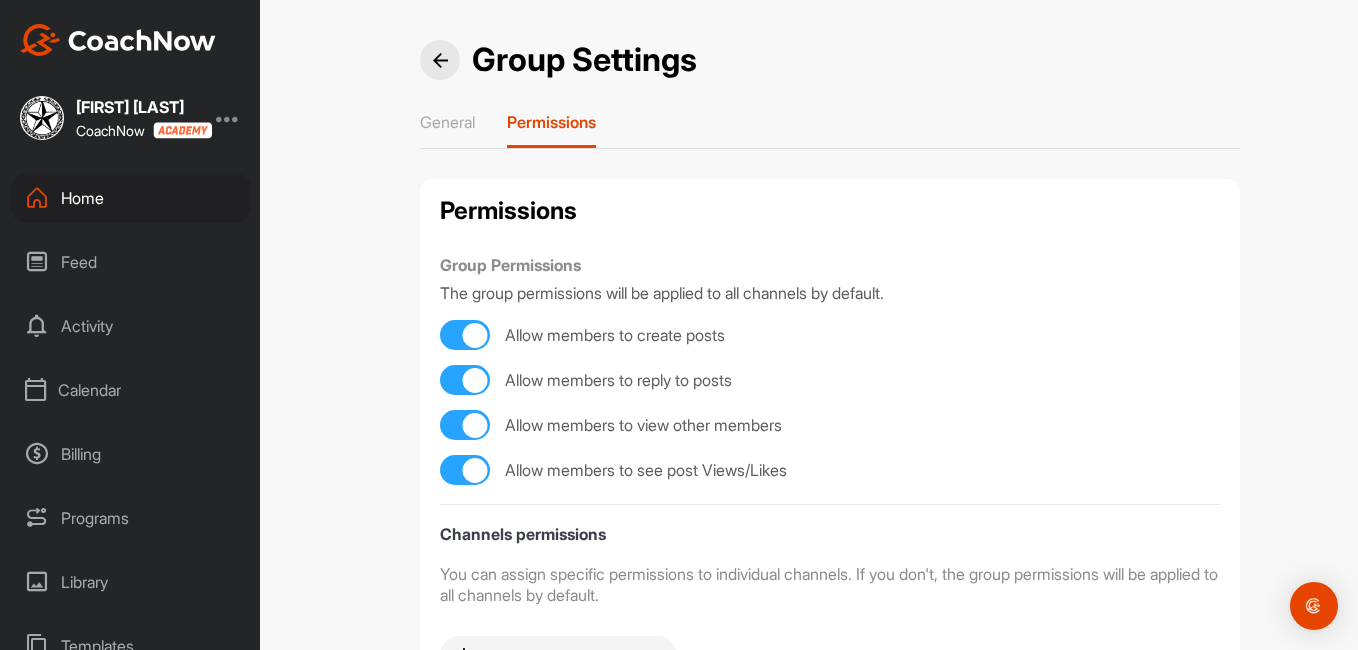 scroll, scrollTop: 92, scrollLeft: 0, axis: vertical 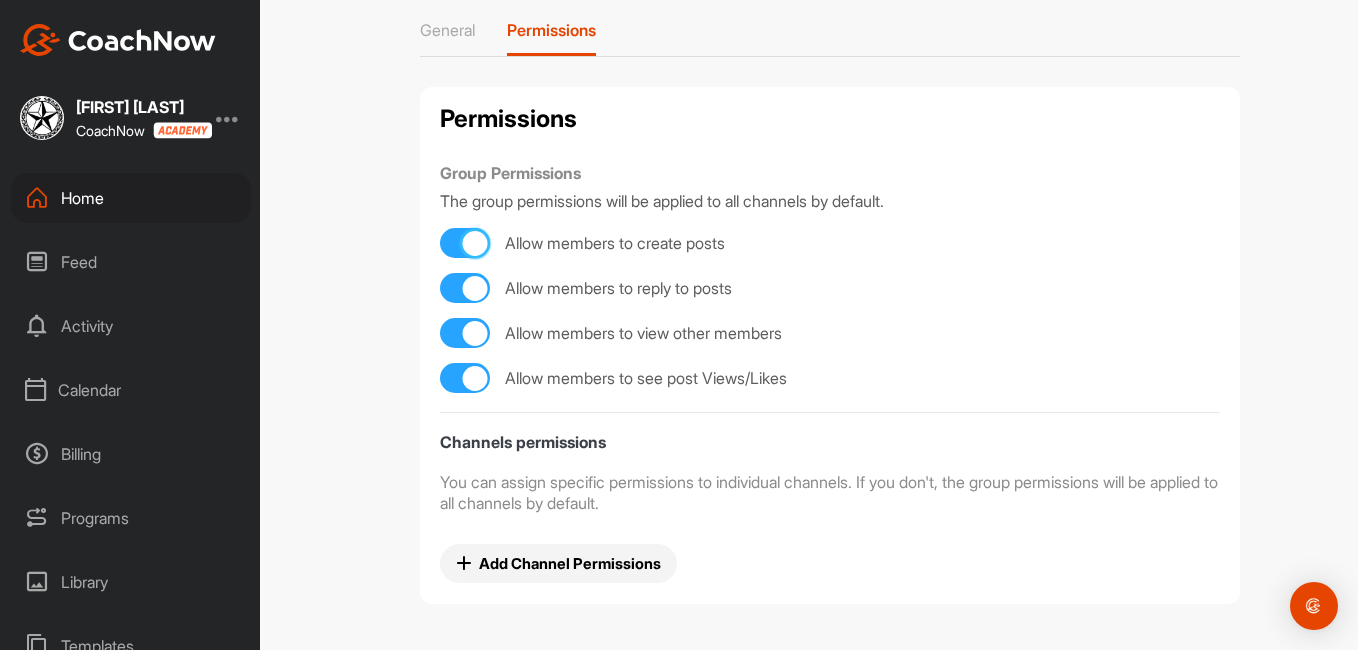 click at bounding box center [475, 243] 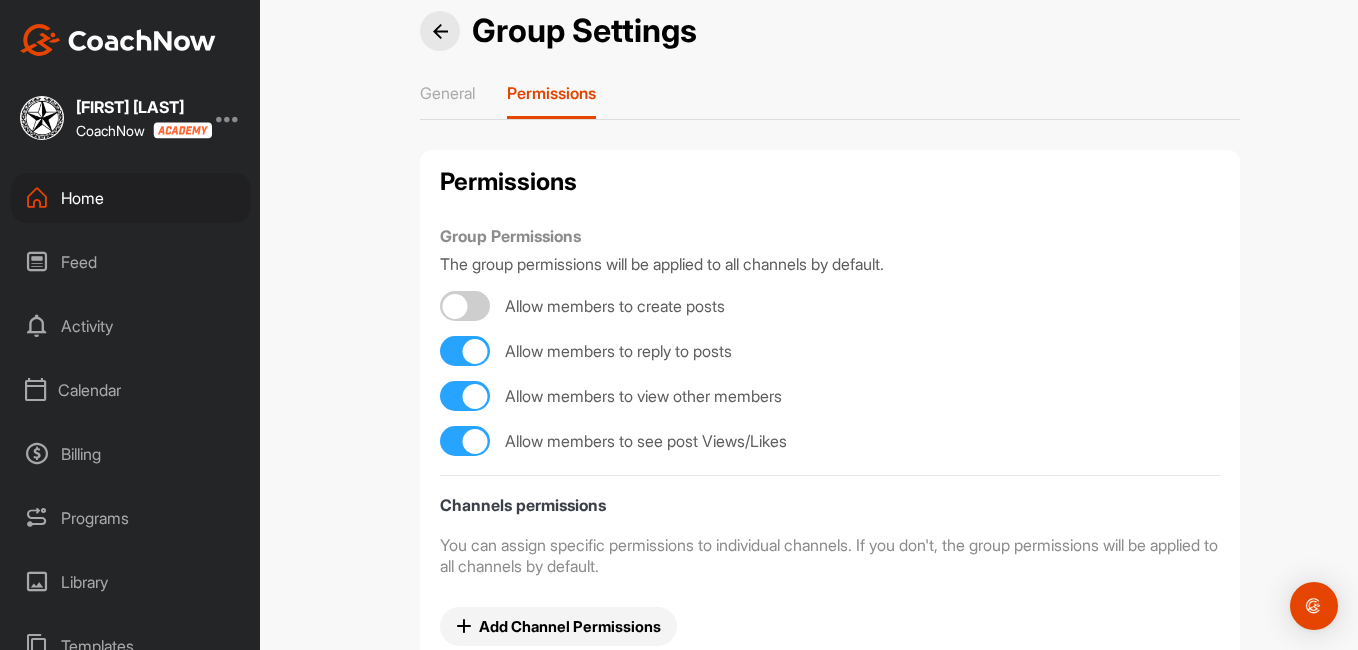 scroll, scrollTop: 0, scrollLeft: 0, axis: both 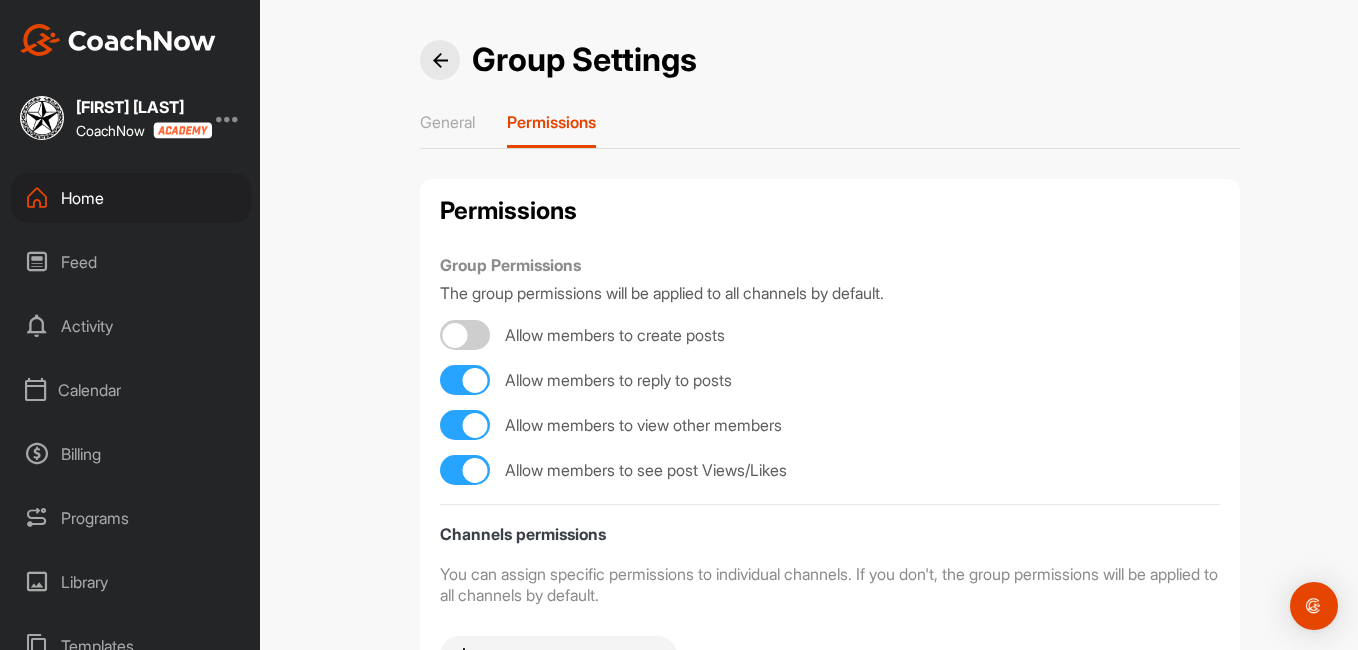 click at bounding box center [440, 60] 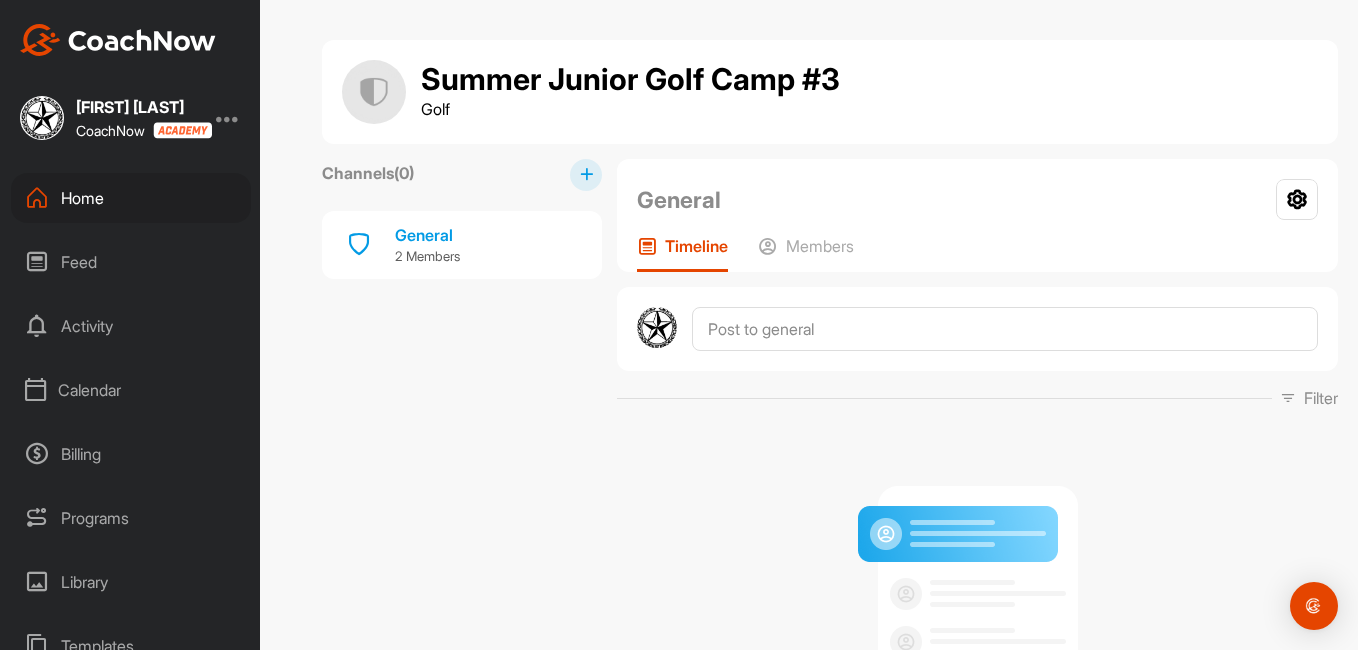 click at bounding box center [586, 174] 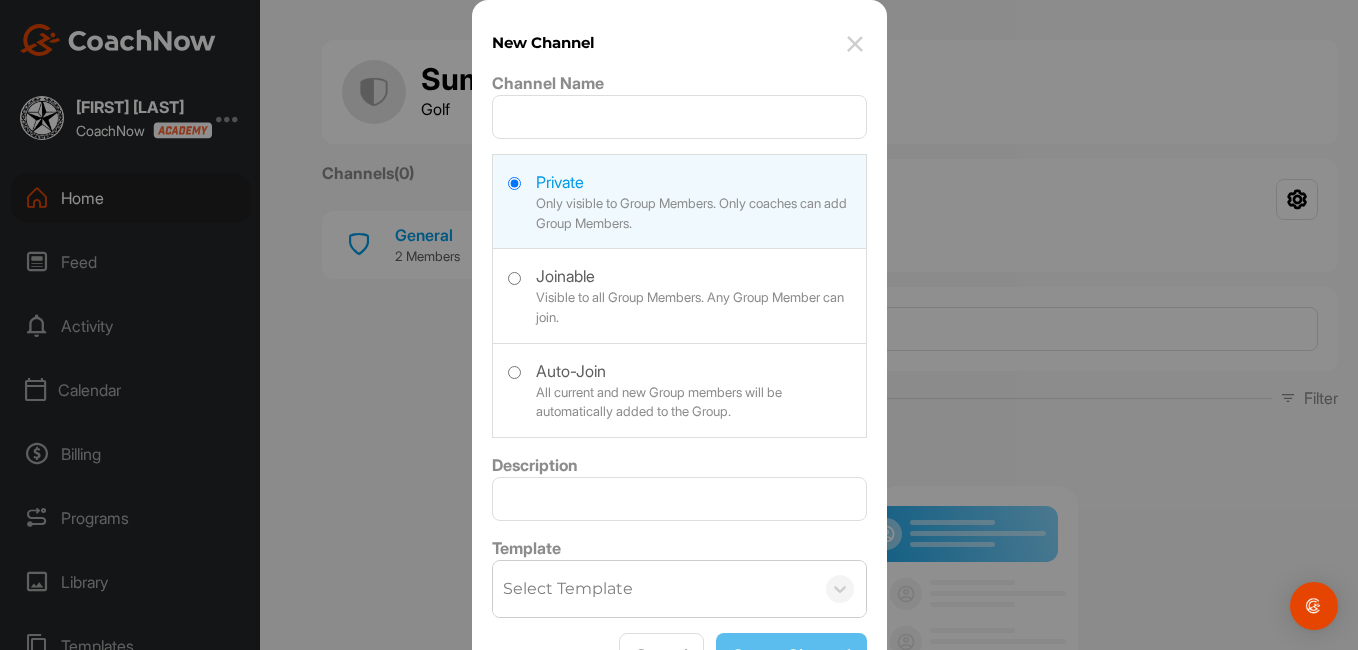 click at bounding box center (855, 44) 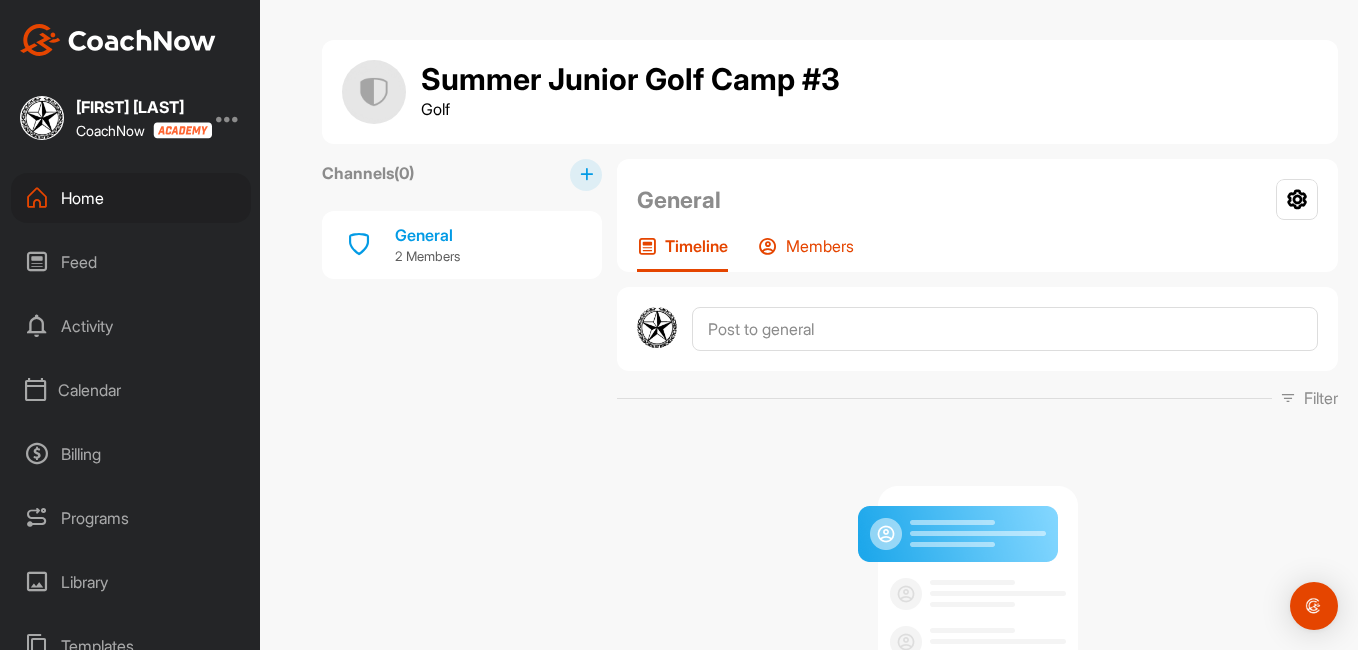 click on "Members" at bounding box center [820, 246] 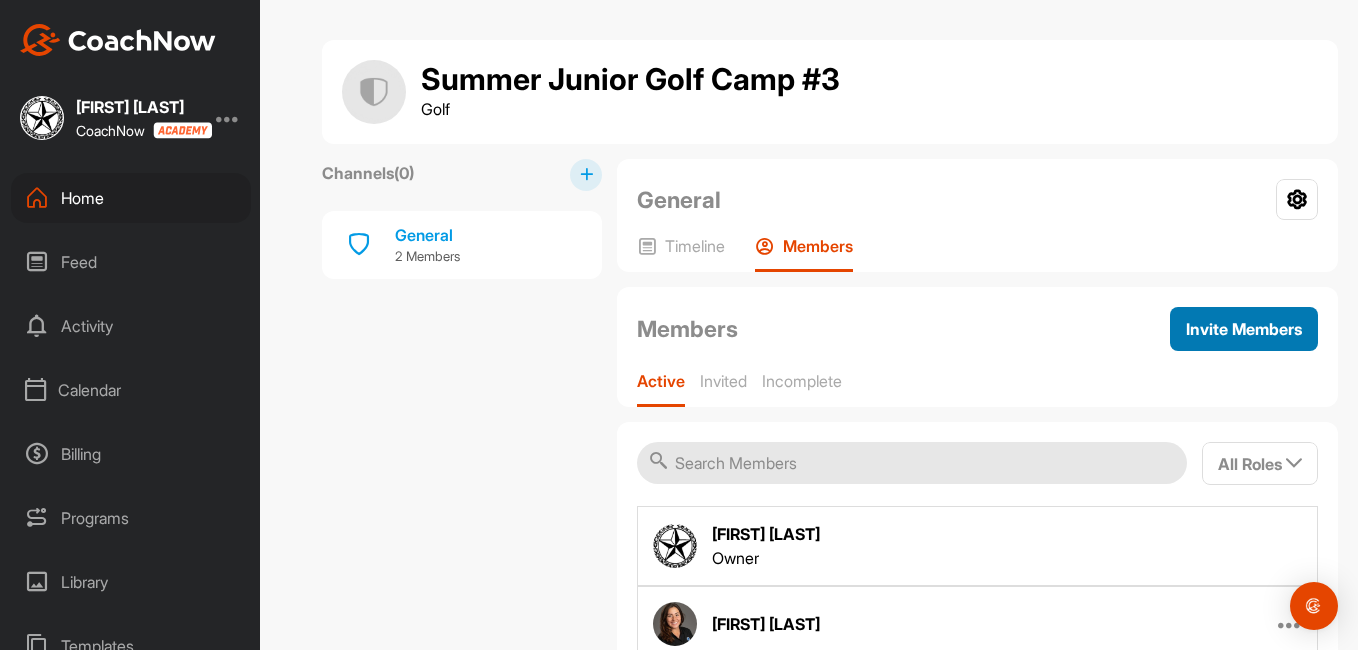 click on "Invite Members" at bounding box center [1244, 329] 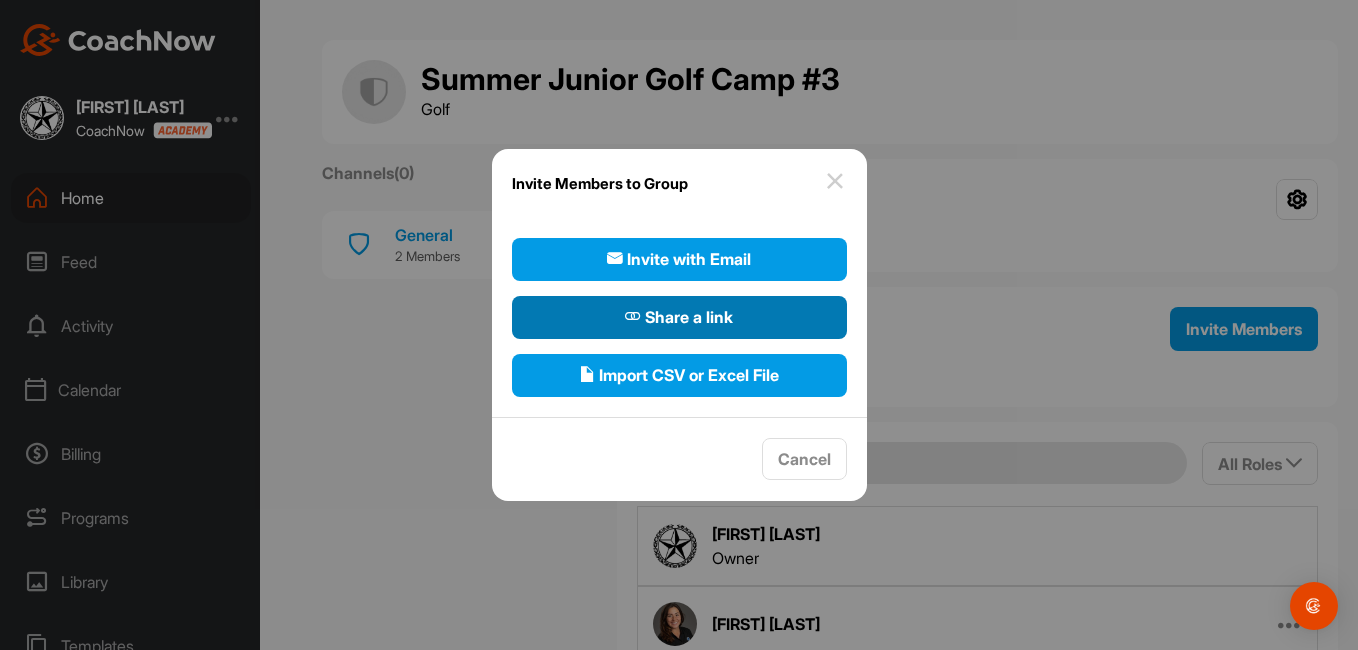 click on "Share a link" at bounding box center [679, 317] 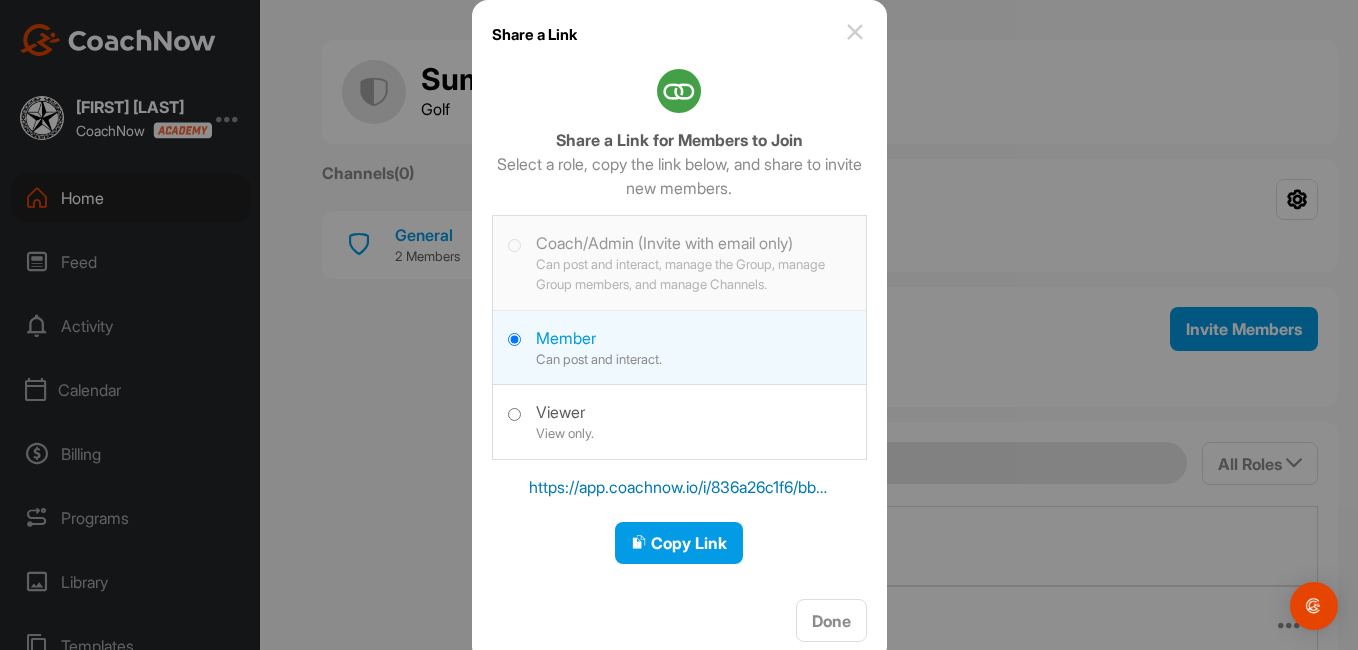 click on "https://app.coachnow.io/i/836a26c1f6/bbba" at bounding box center [679, 487] 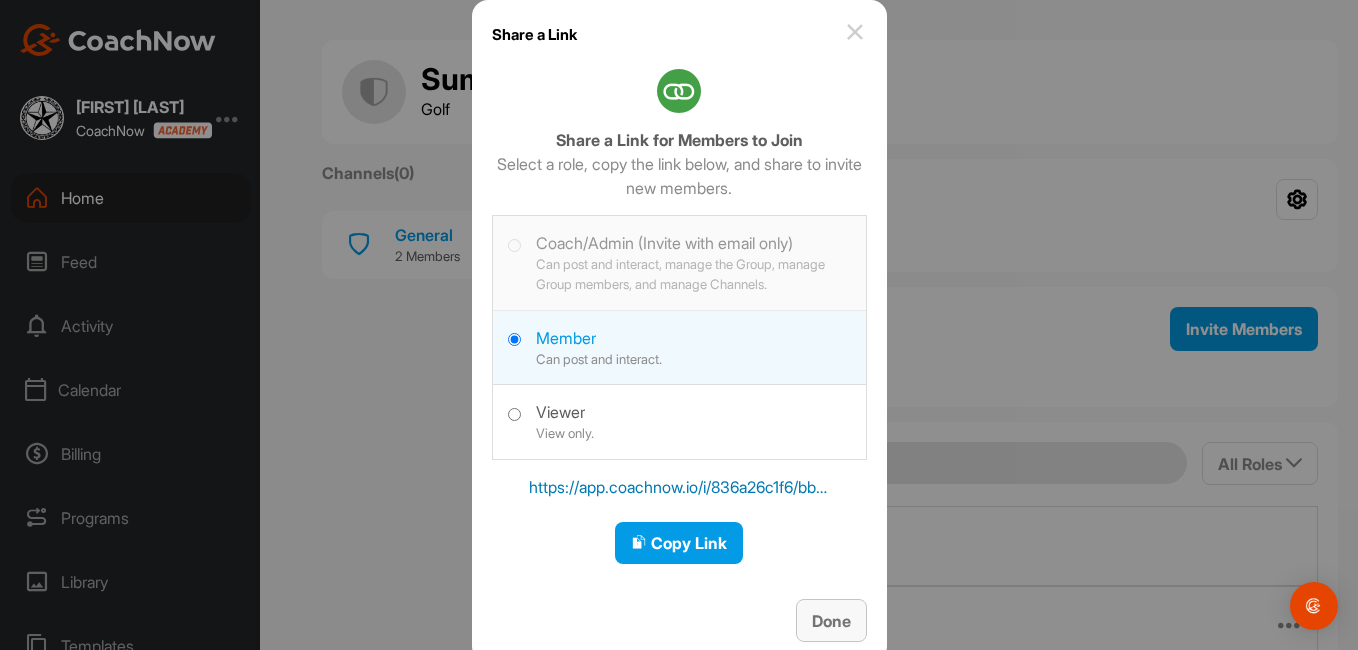 click on "Done" at bounding box center (831, 621) 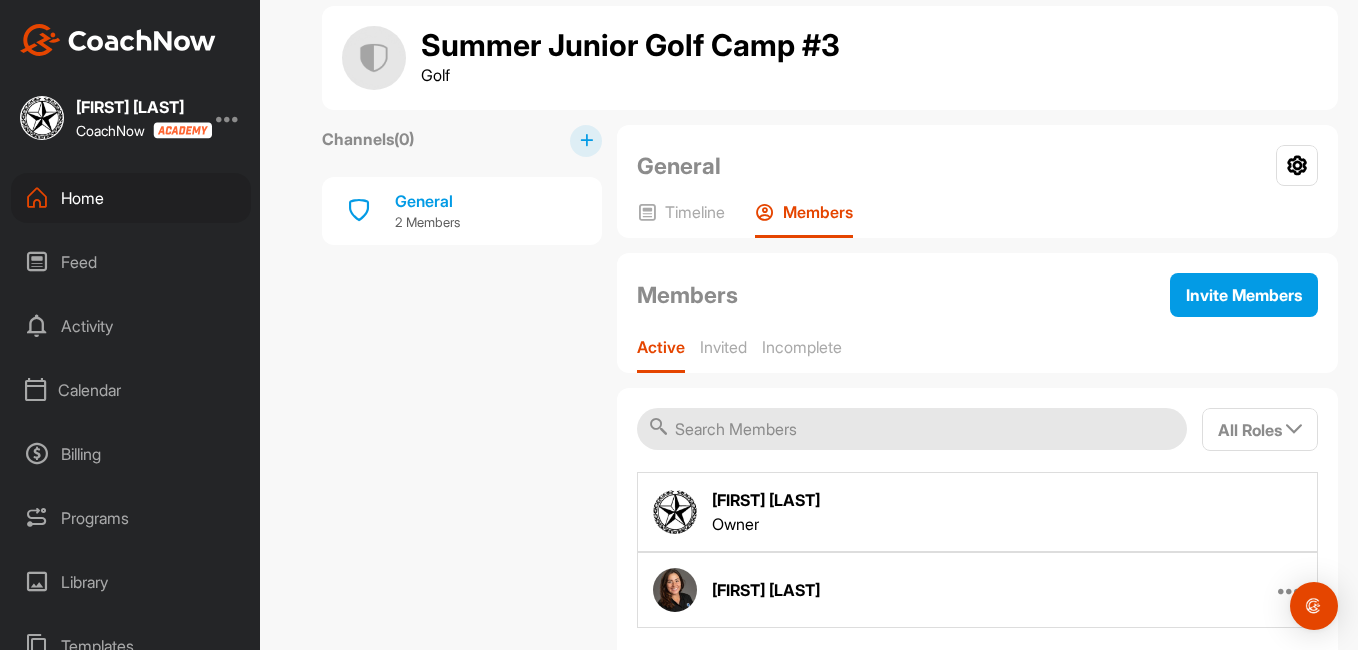 scroll, scrollTop: 0, scrollLeft: 0, axis: both 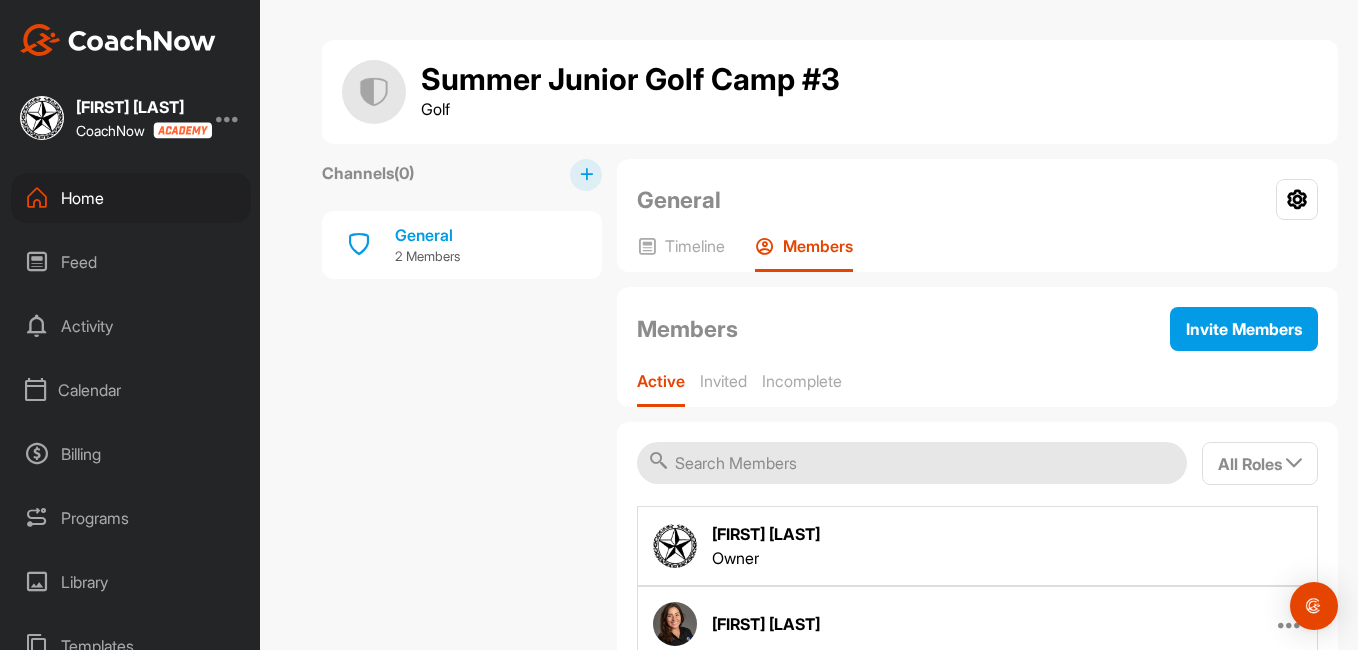 click on "Home" at bounding box center [131, 198] 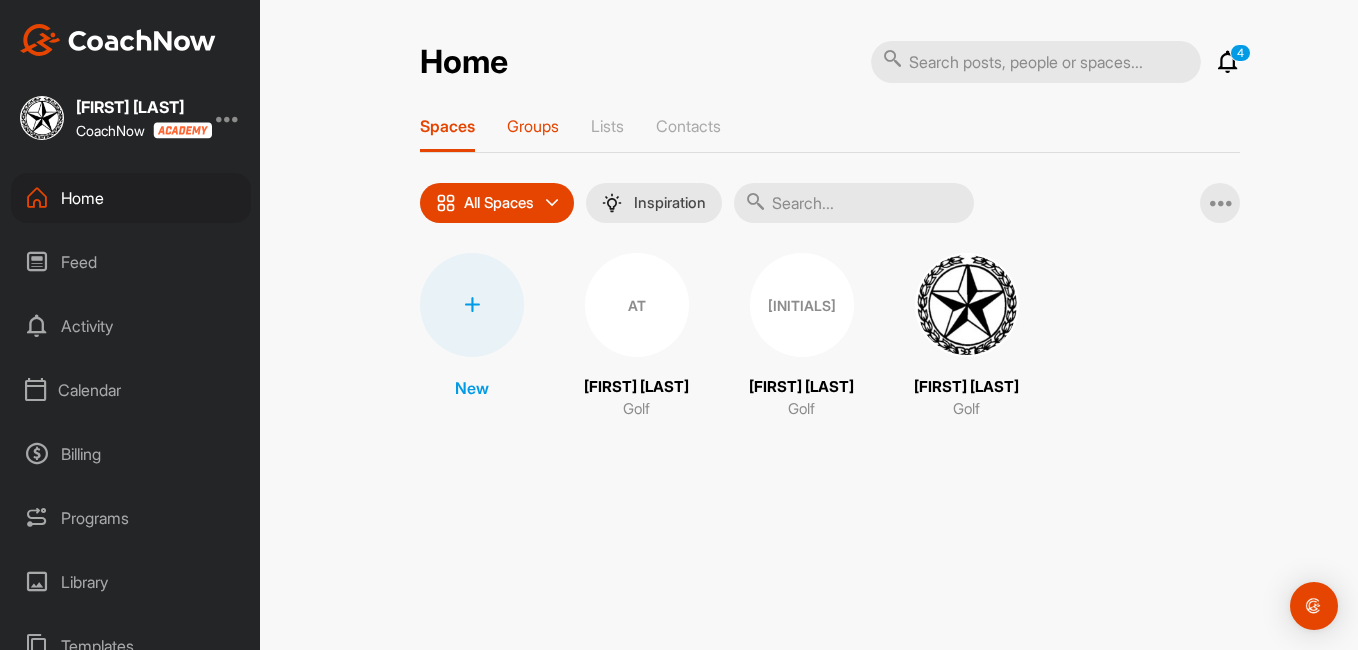 click on "Groups" at bounding box center (533, 126) 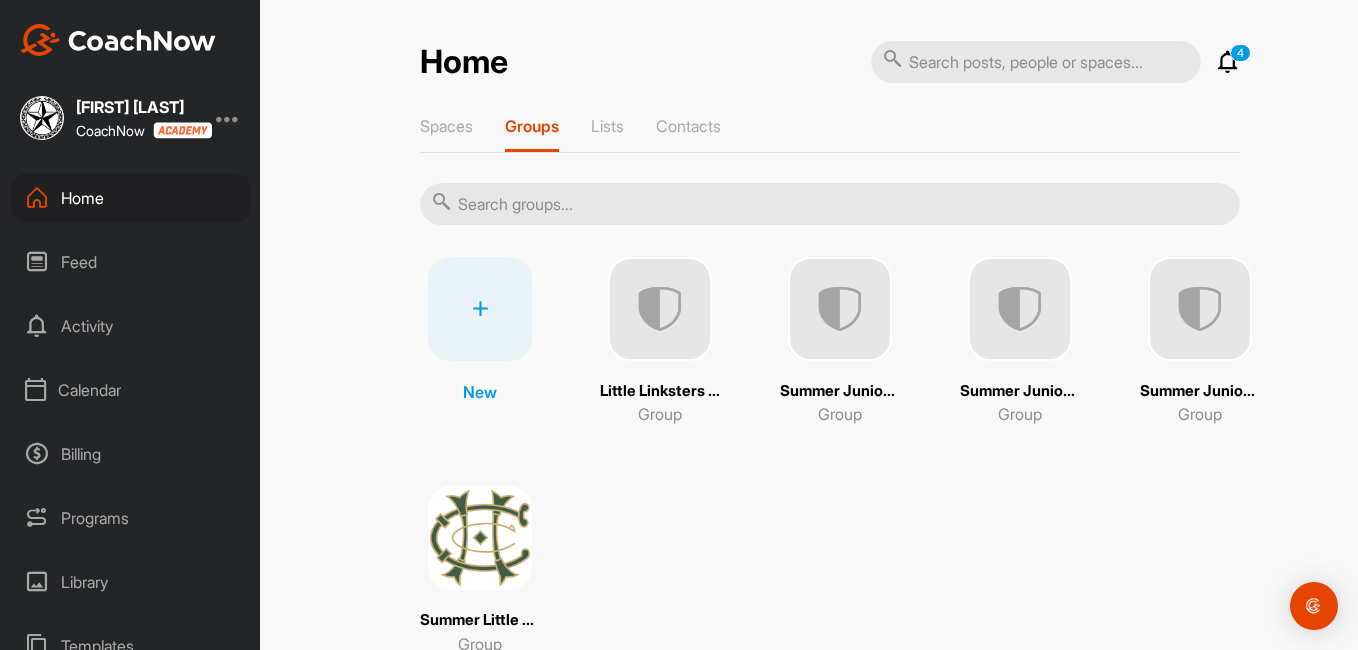 click at bounding box center (840, 309) 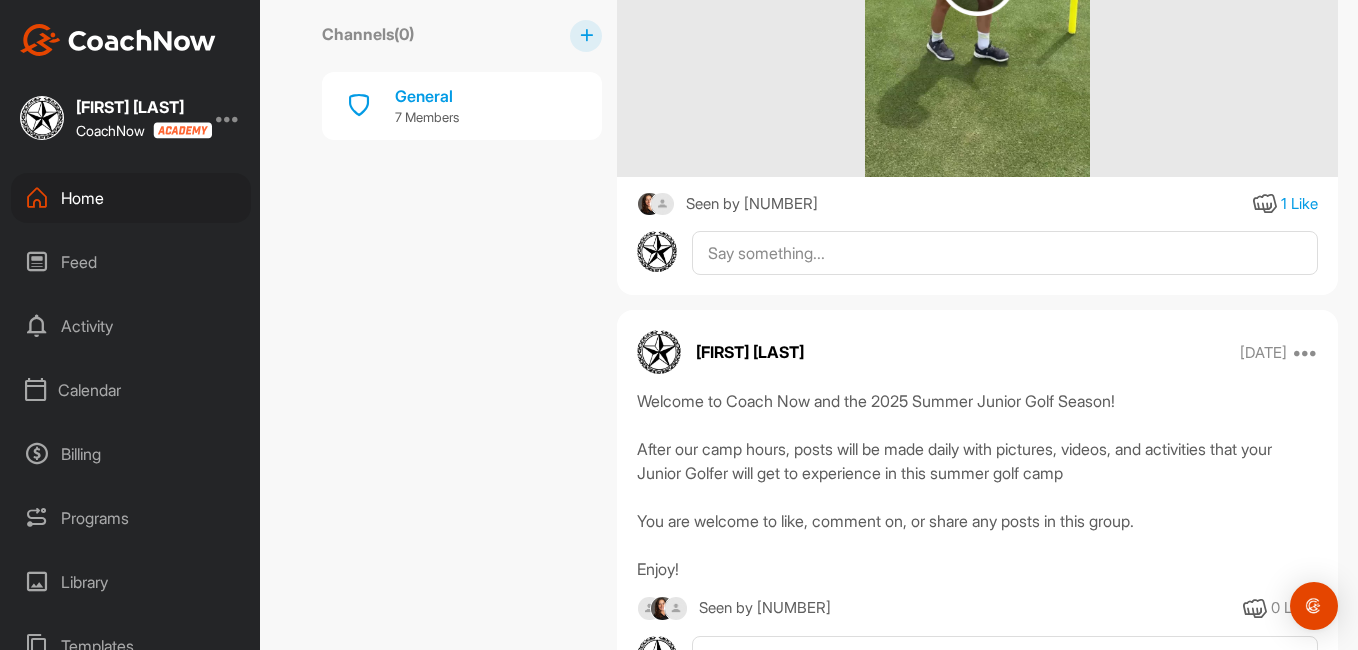 scroll, scrollTop: 7175, scrollLeft: 0, axis: vertical 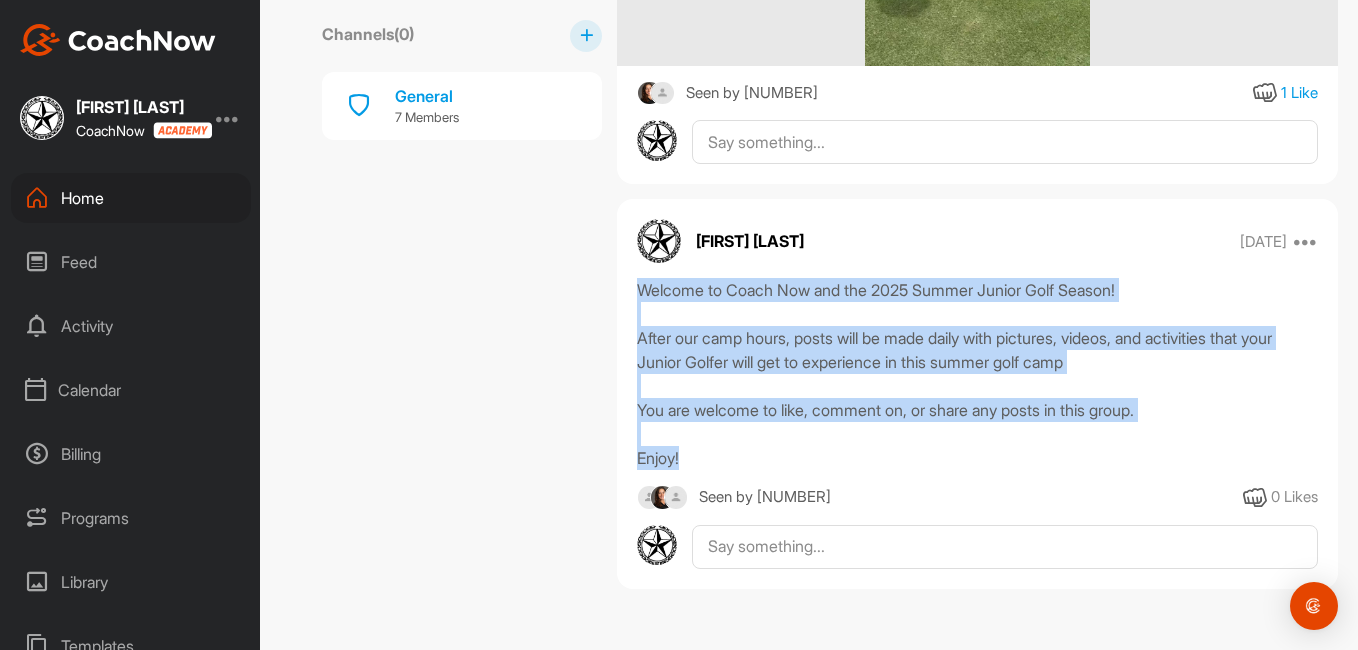 drag, startPoint x: 777, startPoint y: 467, endPoint x: 634, endPoint y: 294, distance: 224.45044 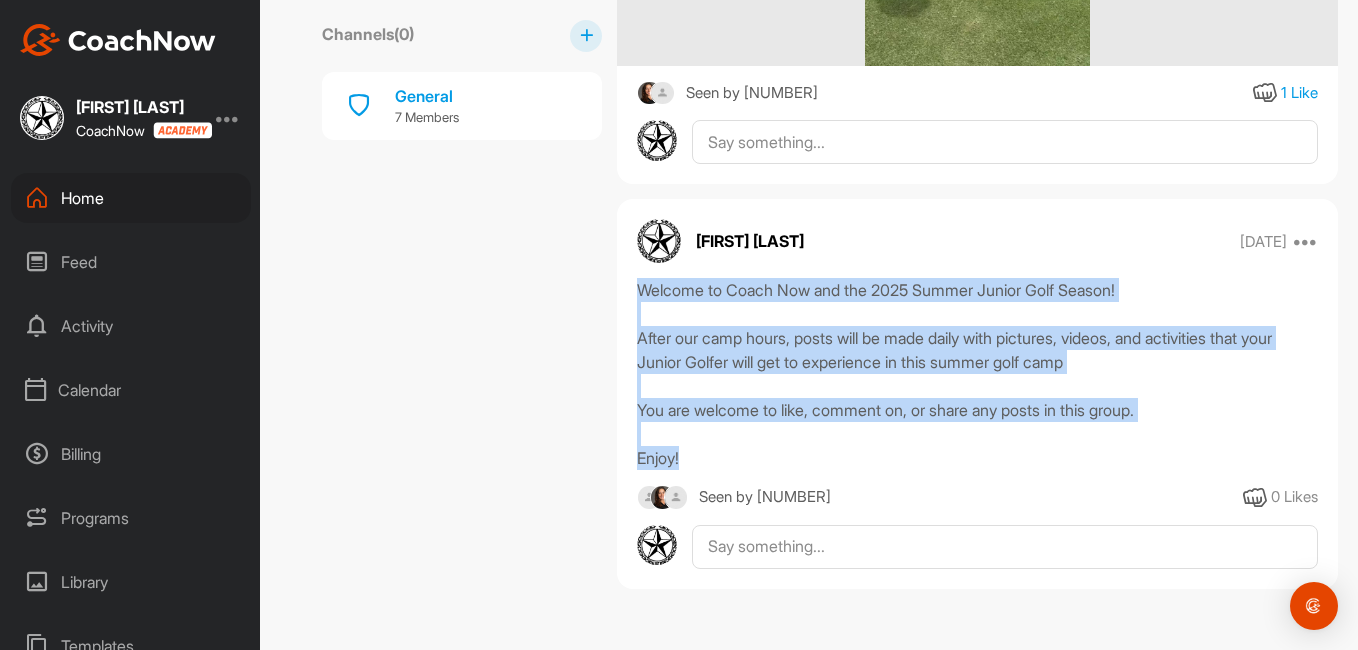 drag, startPoint x: 634, startPoint y: 294, endPoint x: 655, endPoint y: 290, distance: 21.377558 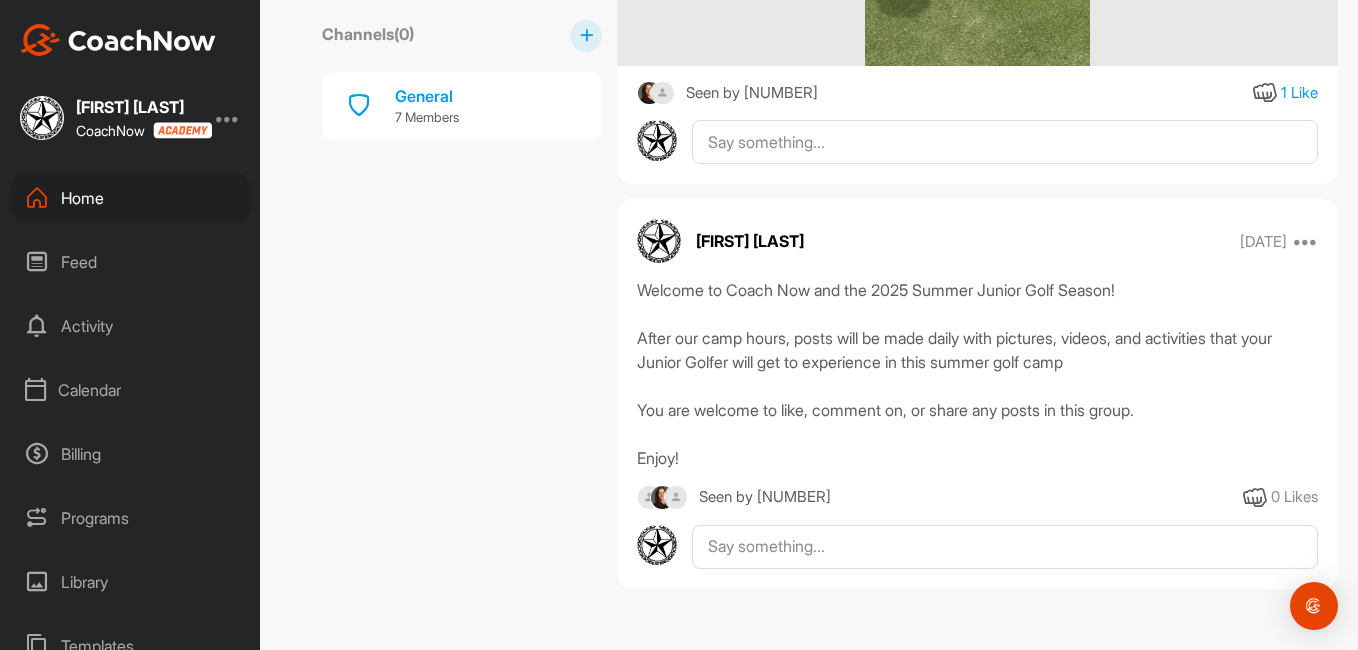 click on "Home" at bounding box center [131, 198] 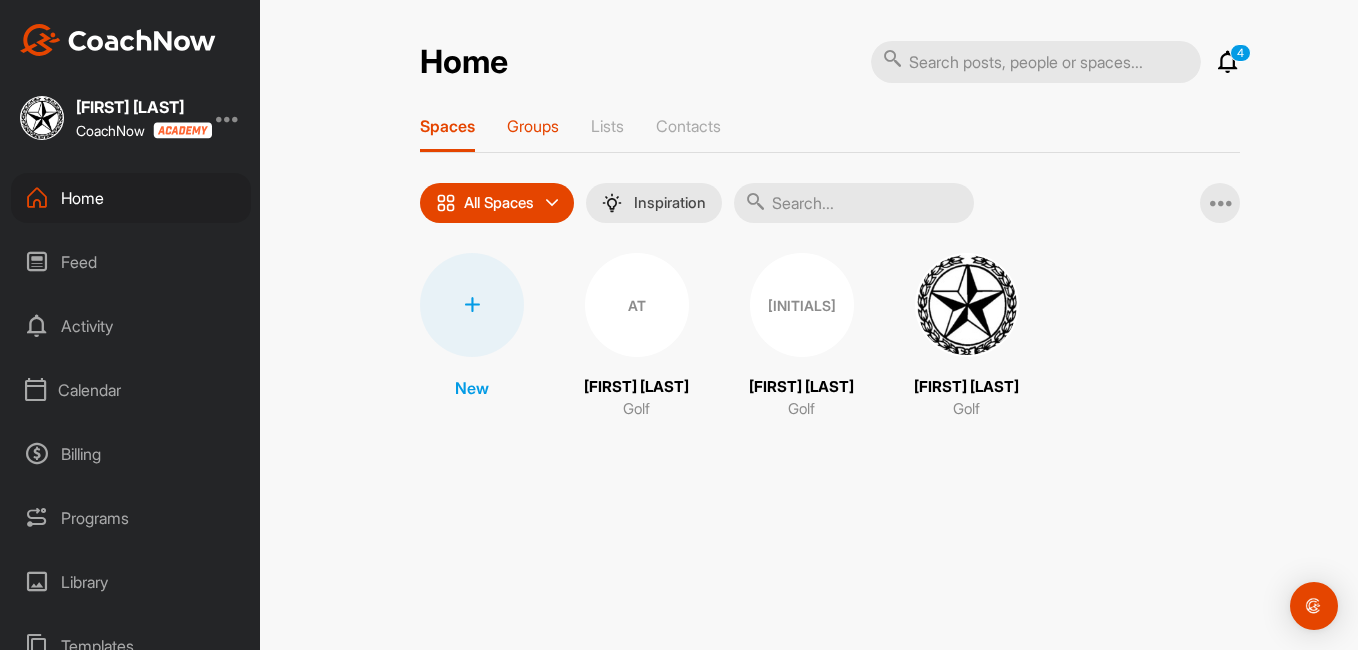 click on "Groups" at bounding box center [533, 126] 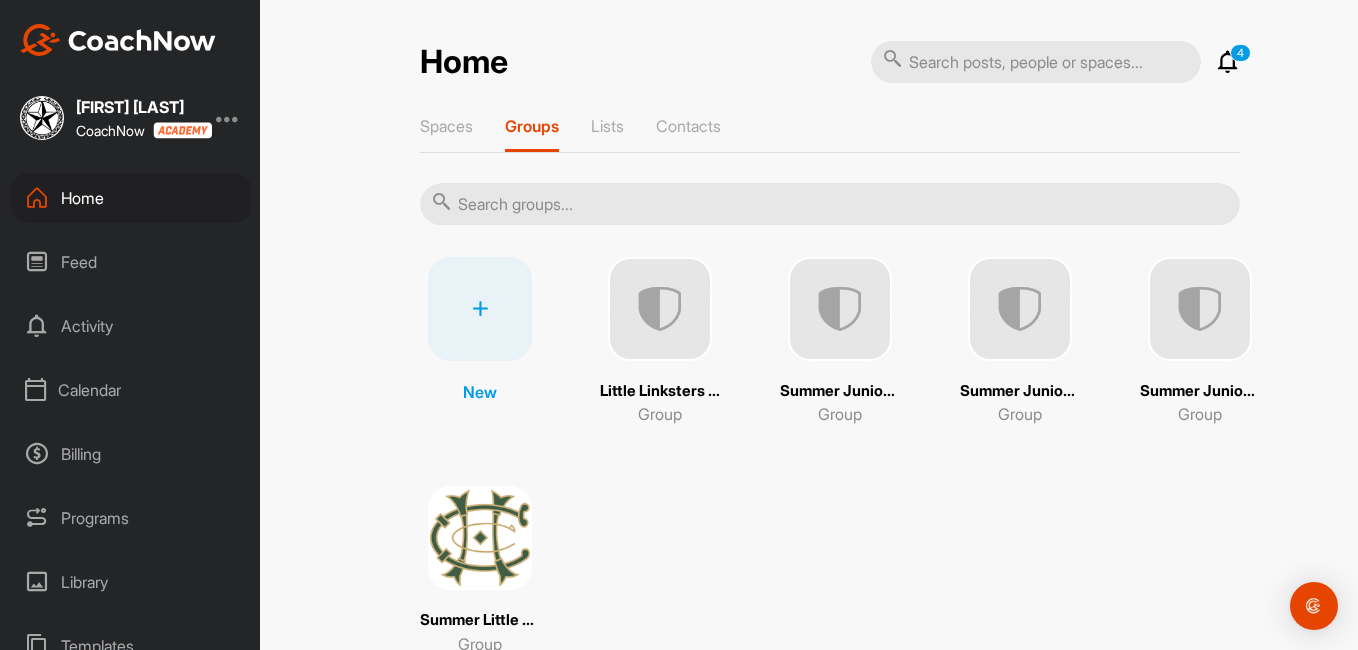 click at bounding box center [840, 309] 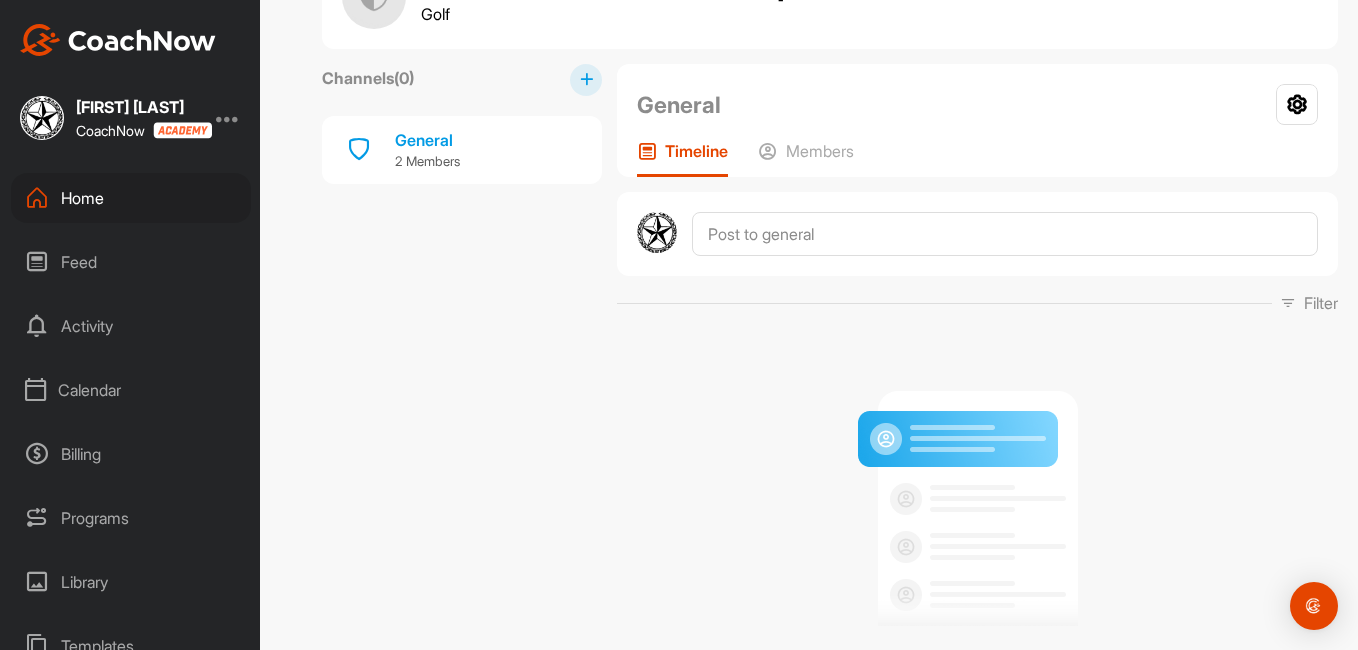 scroll, scrollTop: 0, scrollLeft: 0, axis: both 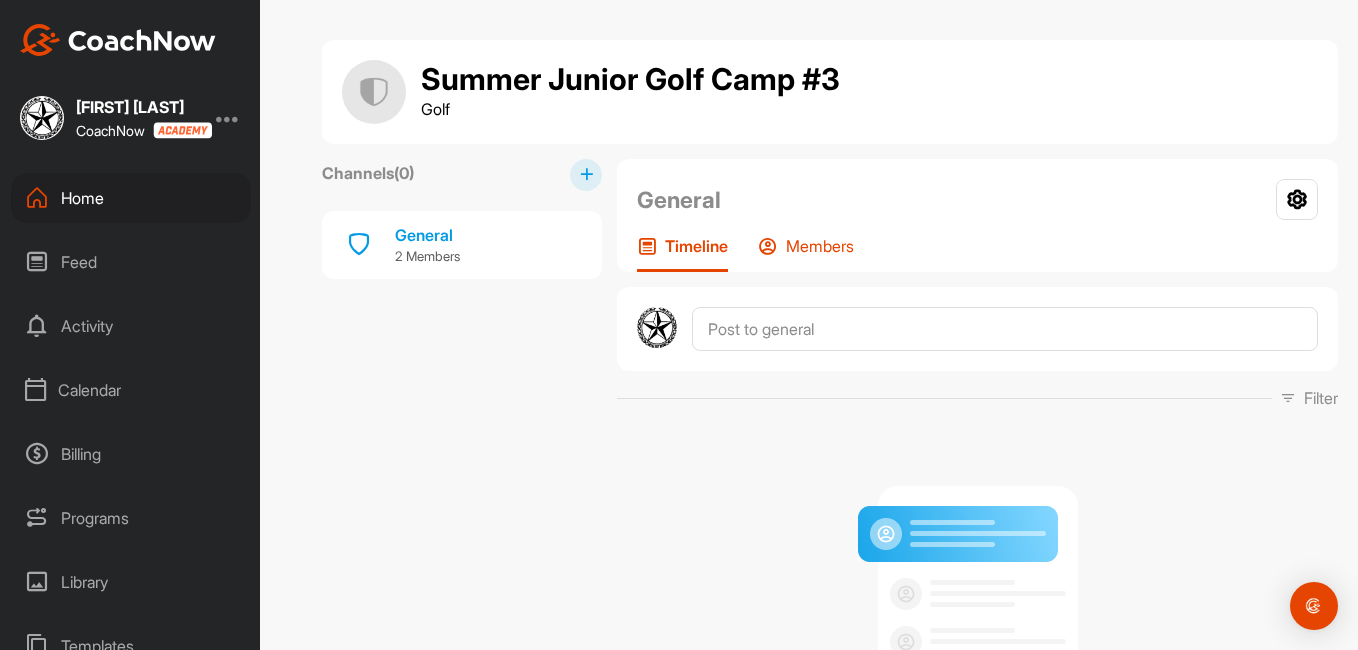click on "Members" at bounding box center [820, 246] 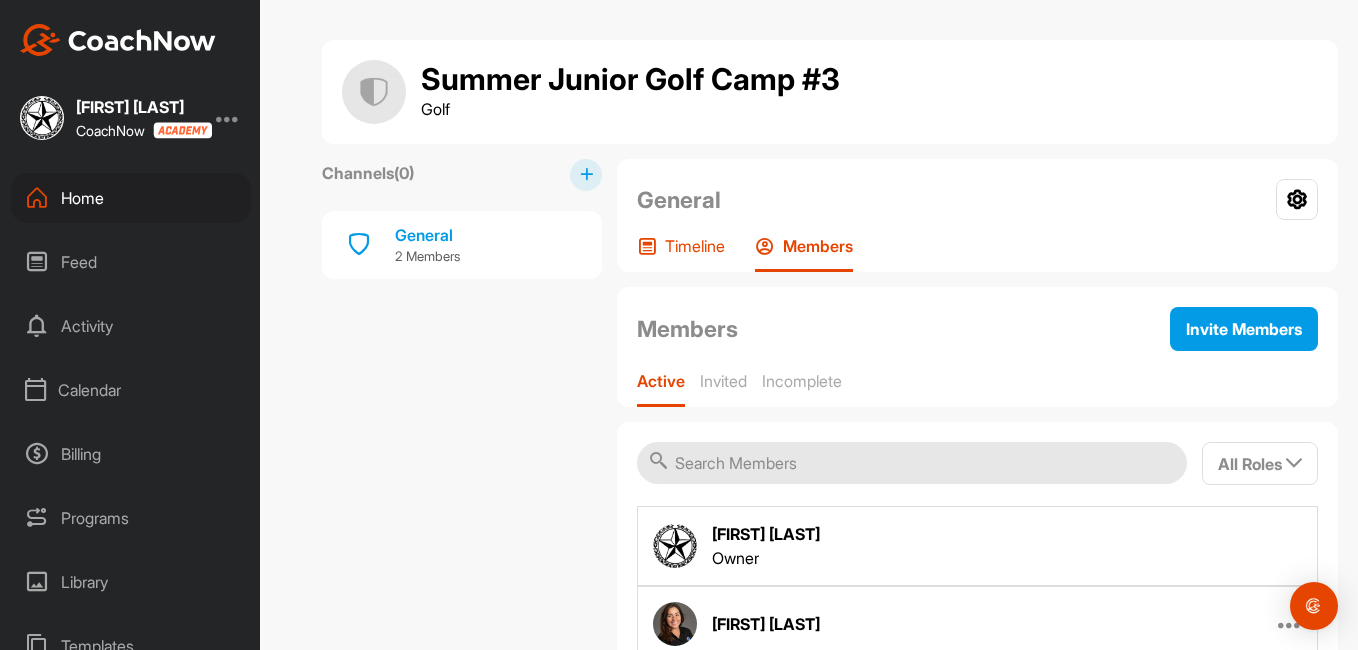 click on "Timeline" at bounding box center [695, 246] 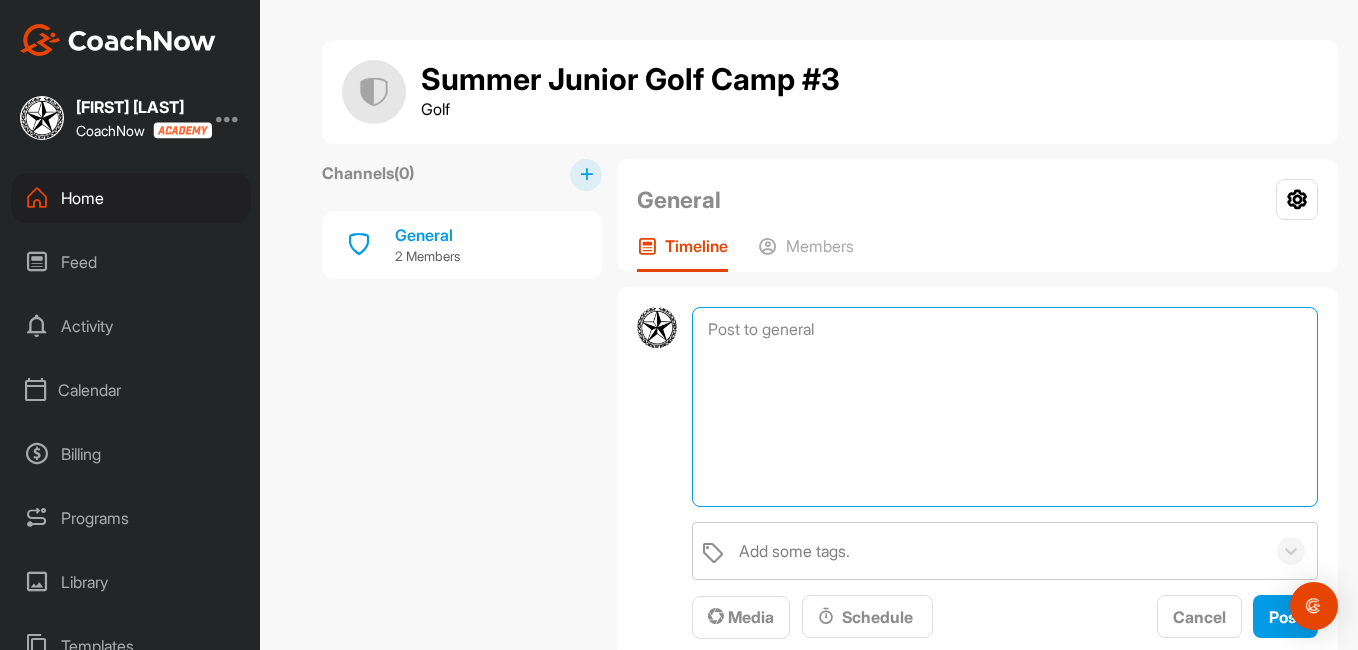click at bounding box center [1005, 407] 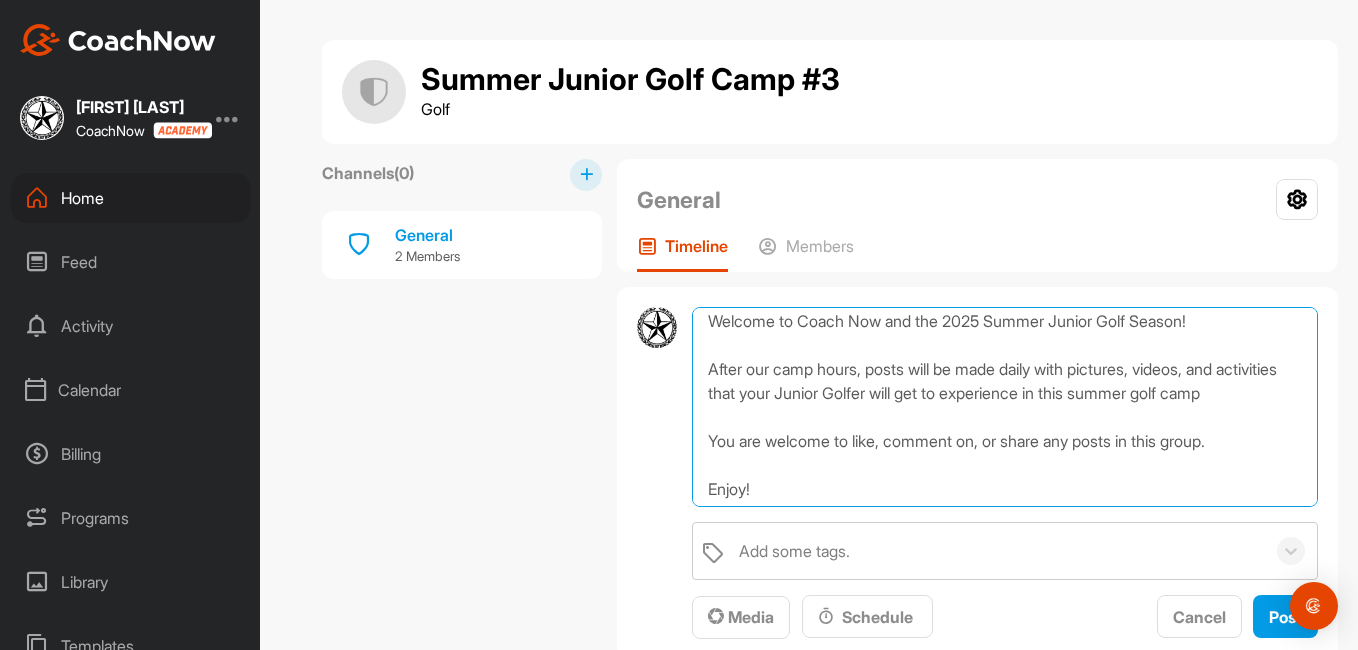 scroll, scrollTop: 0, scrollLeft: 0, axis: both 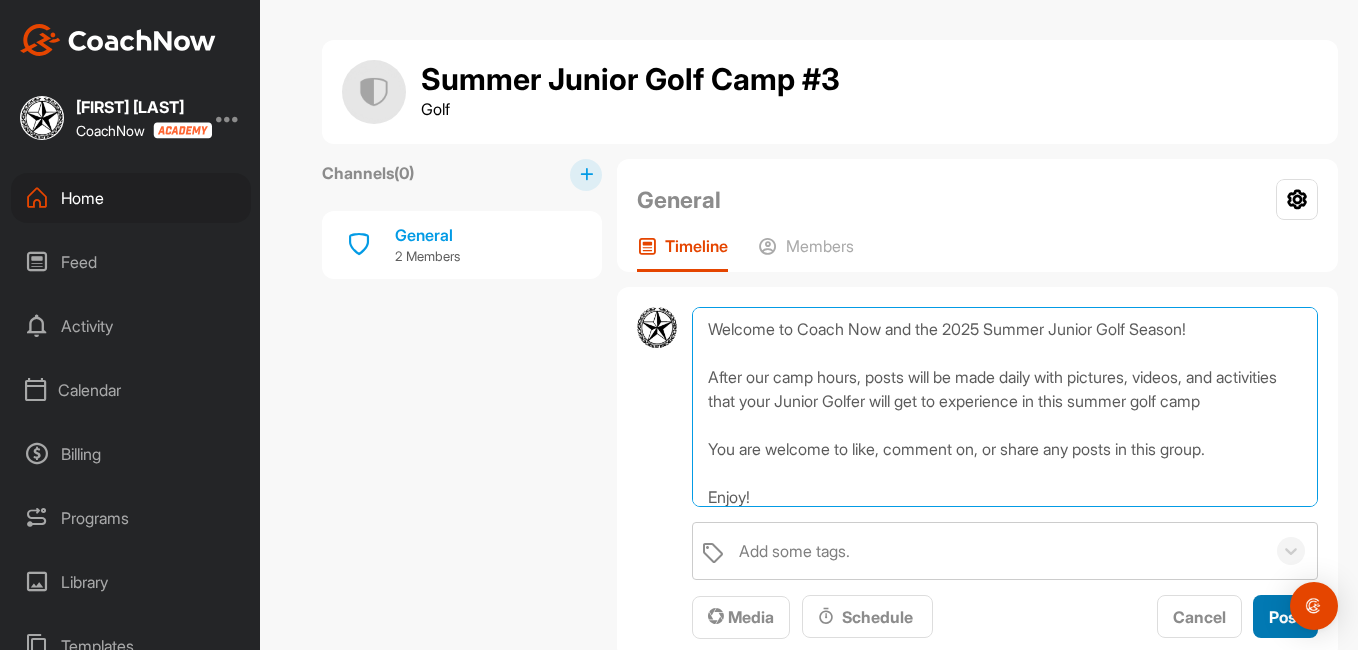 type on "Welcome to Coach Now and the 2025 Summer Junior Golf Season!
After our camp hours, posts will be made daily with pictures, videos, and activities that your Junior Golfer will get to experience in this summer golf camp
You are welcome to like, comment on, or share any posts in this group.
Enjoy!" 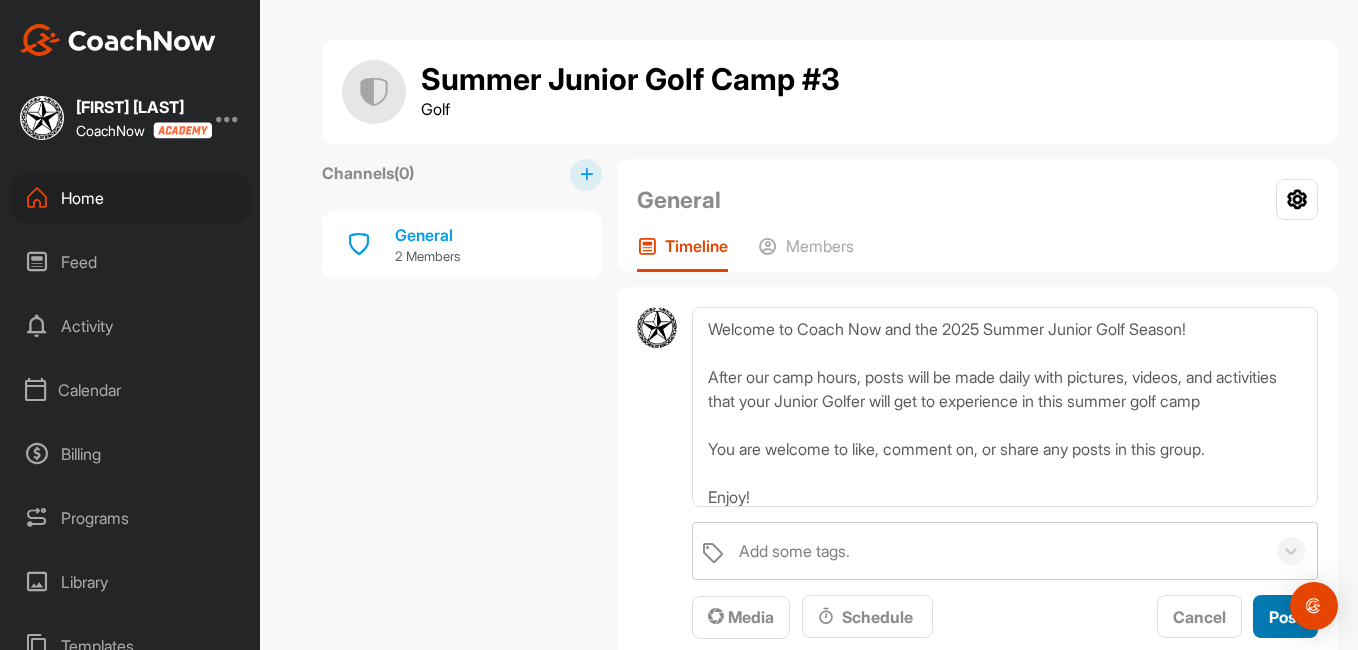 click on "Post" at bounding box center (1285, 617) 